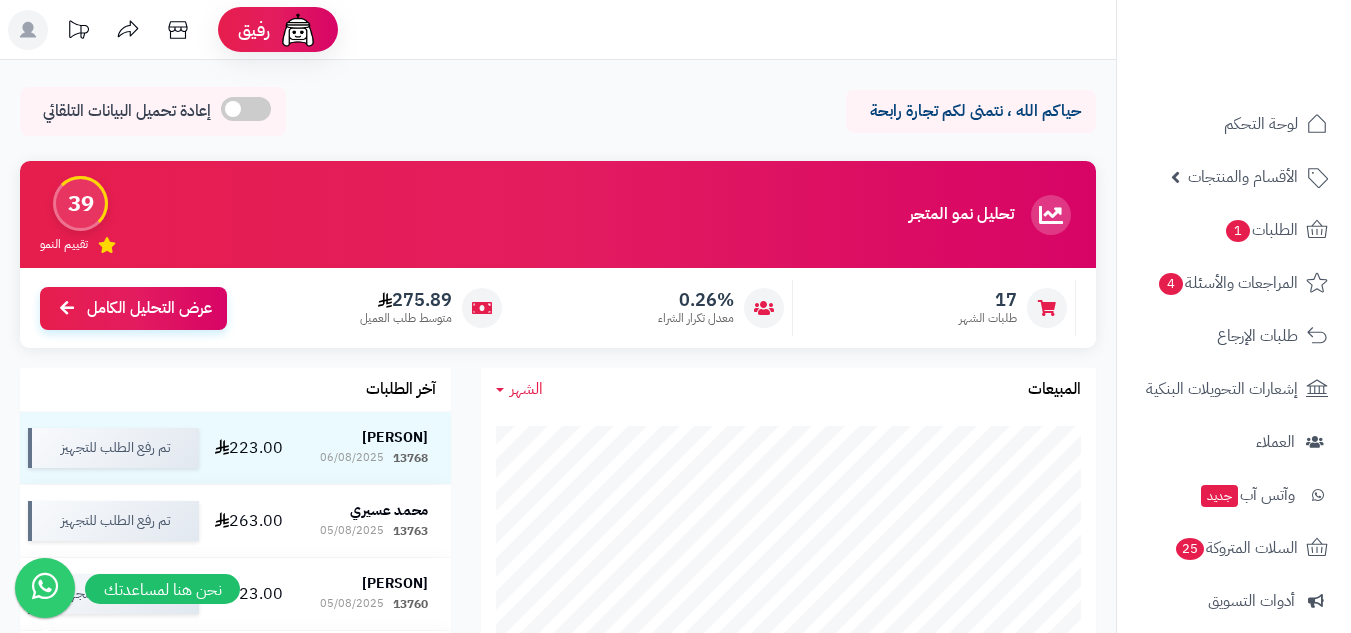 scroll, scrollTop: 0, scrollLeft: 0, axis: both 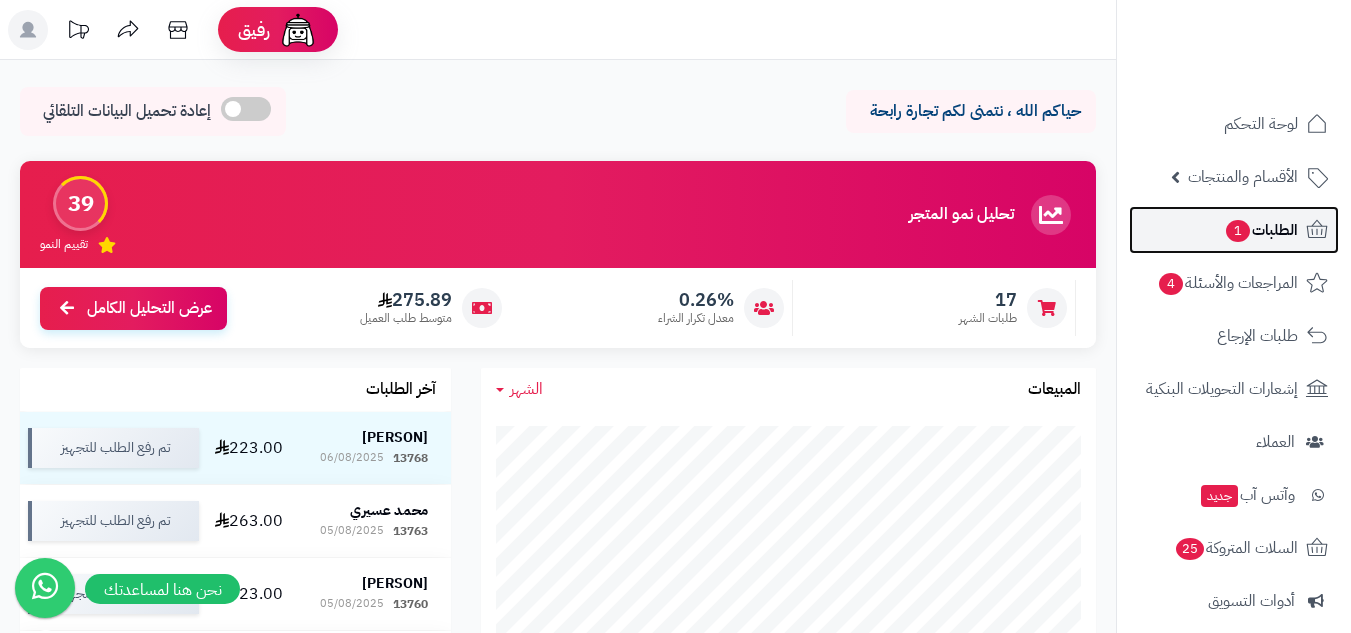 click on "الطلبات  1" at bounding box center [1261, 230] 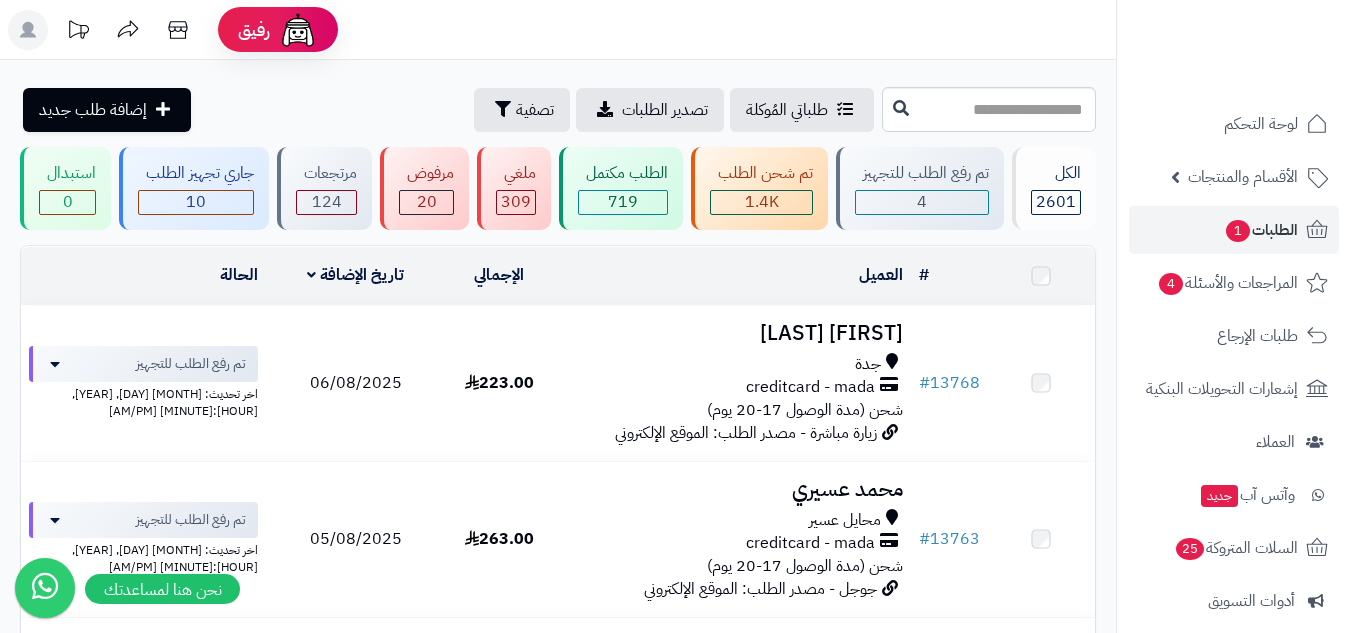 scroll, scrollTop: 0, scrollLeft: 0, axis: both 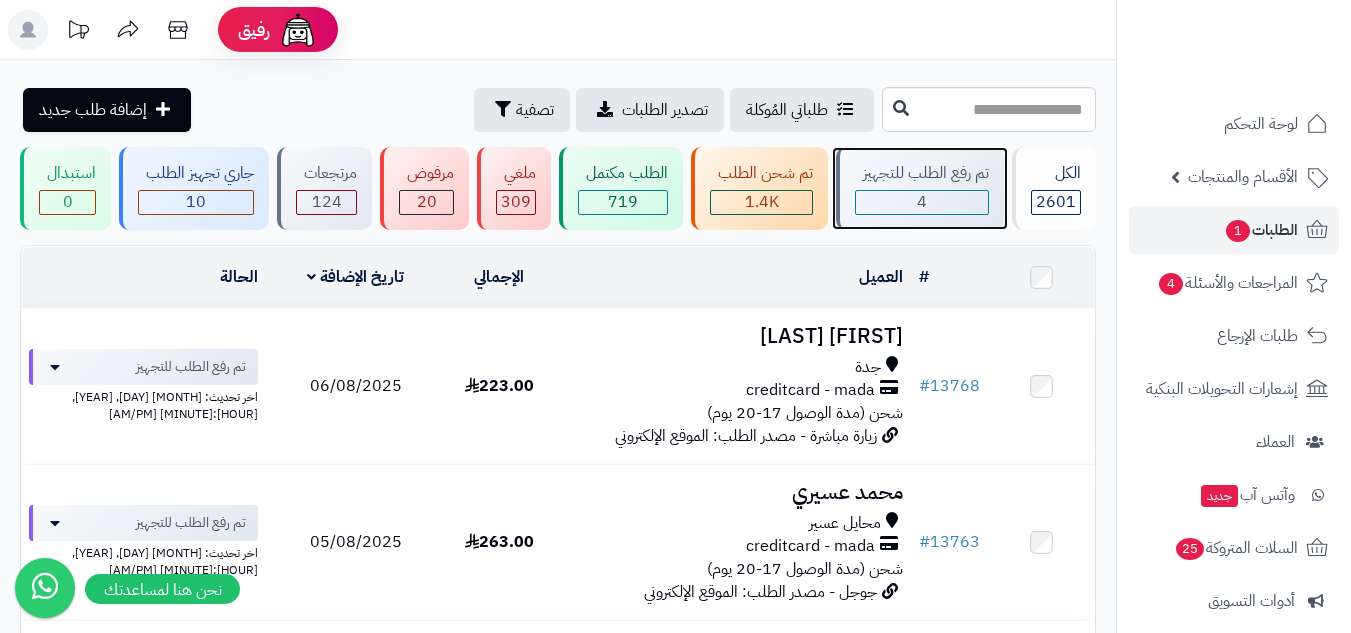 click on "4" at bounding box center [922, 202] 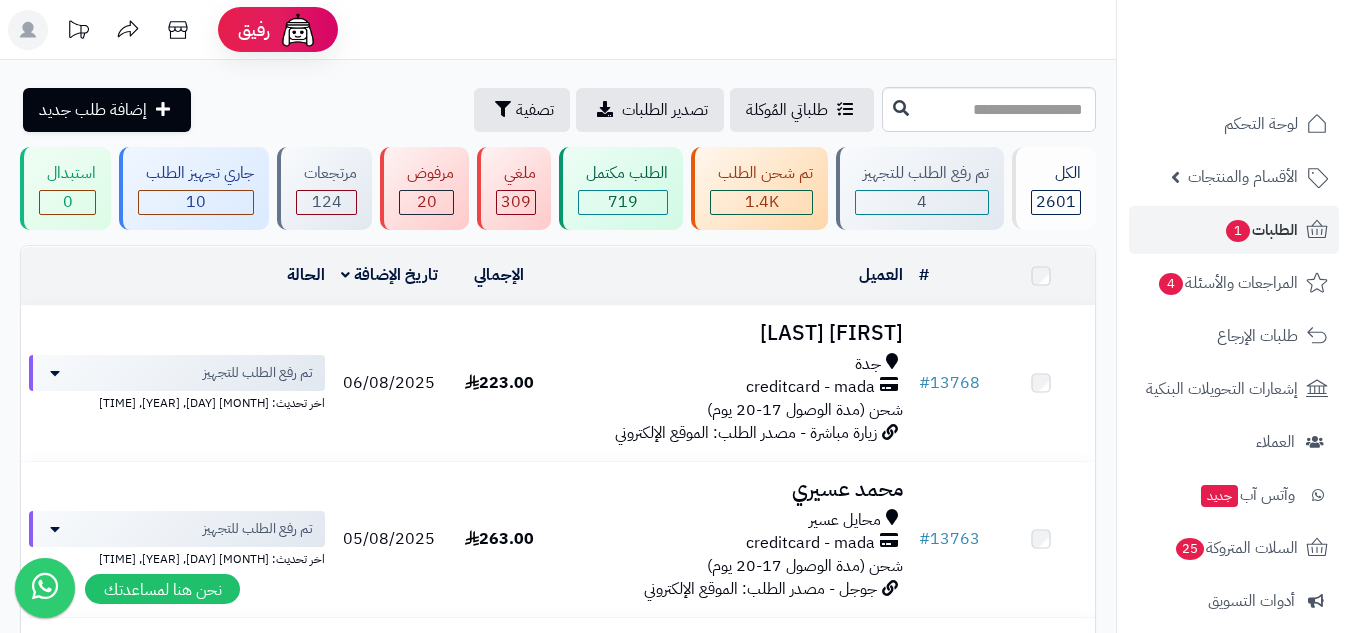 scroll, scrollTop: 0, scrollLeft: 0, axis: both 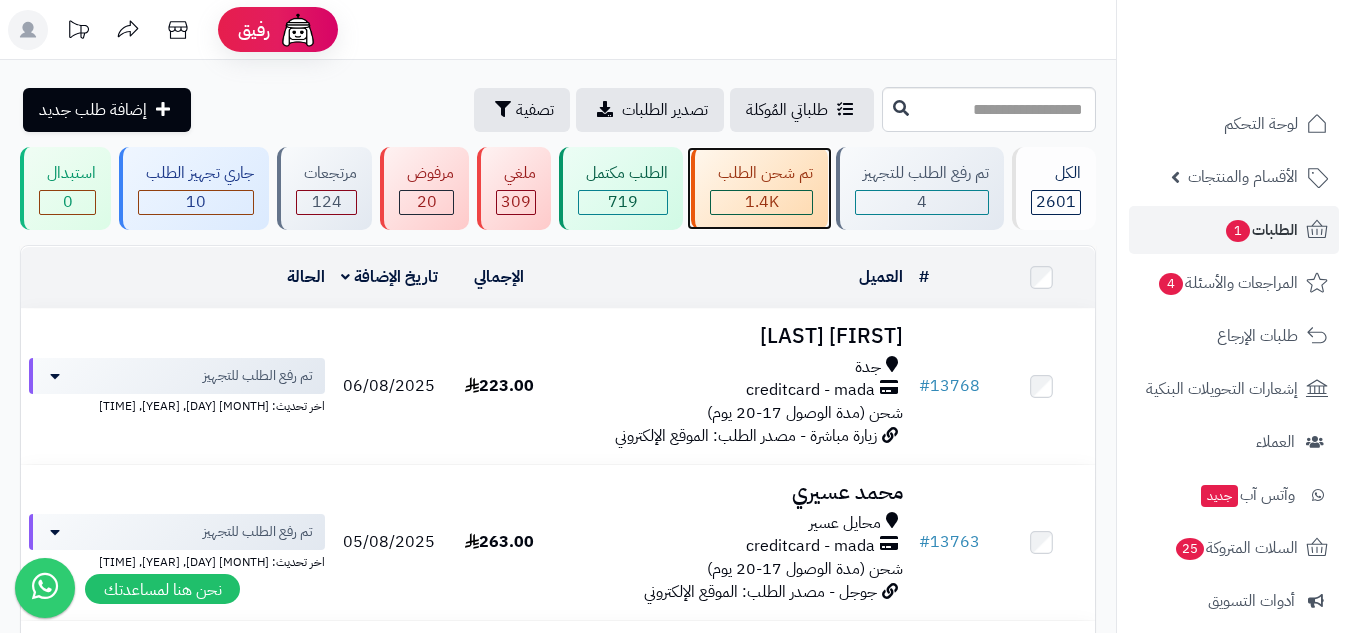 click on "1.4K" at bounding box center (762, 202) 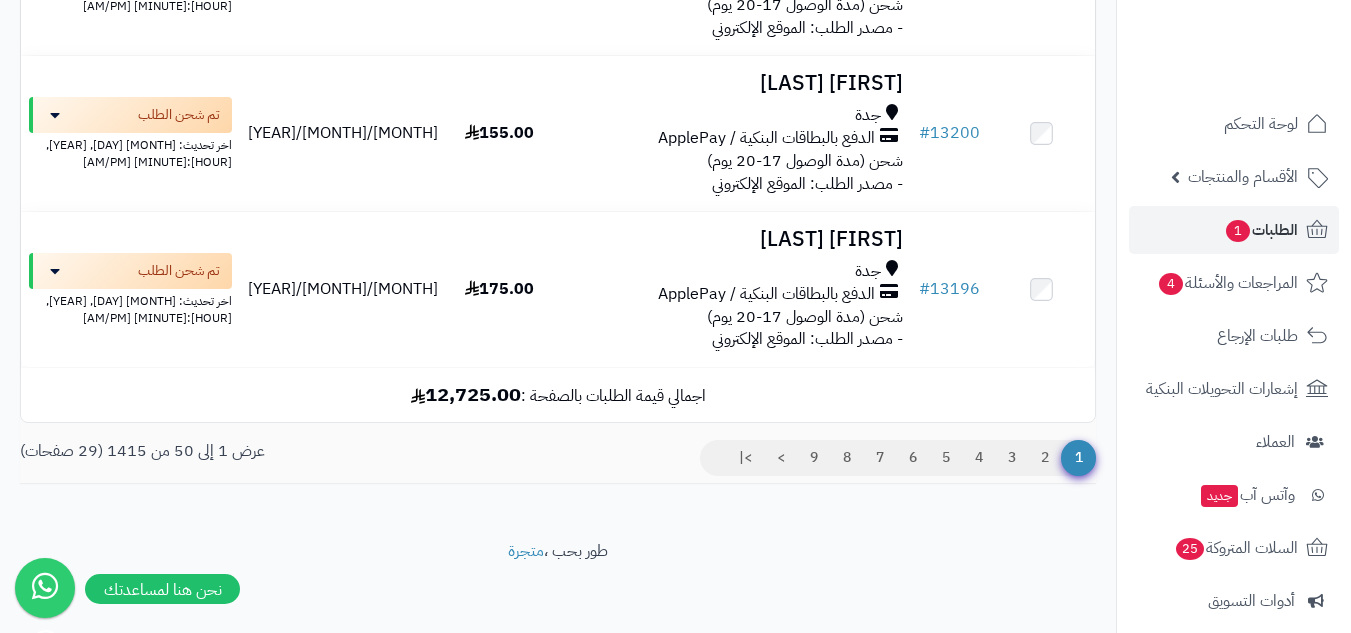 scroll, scrollTop: 7743, scrollLeft: 0, axis: vertical 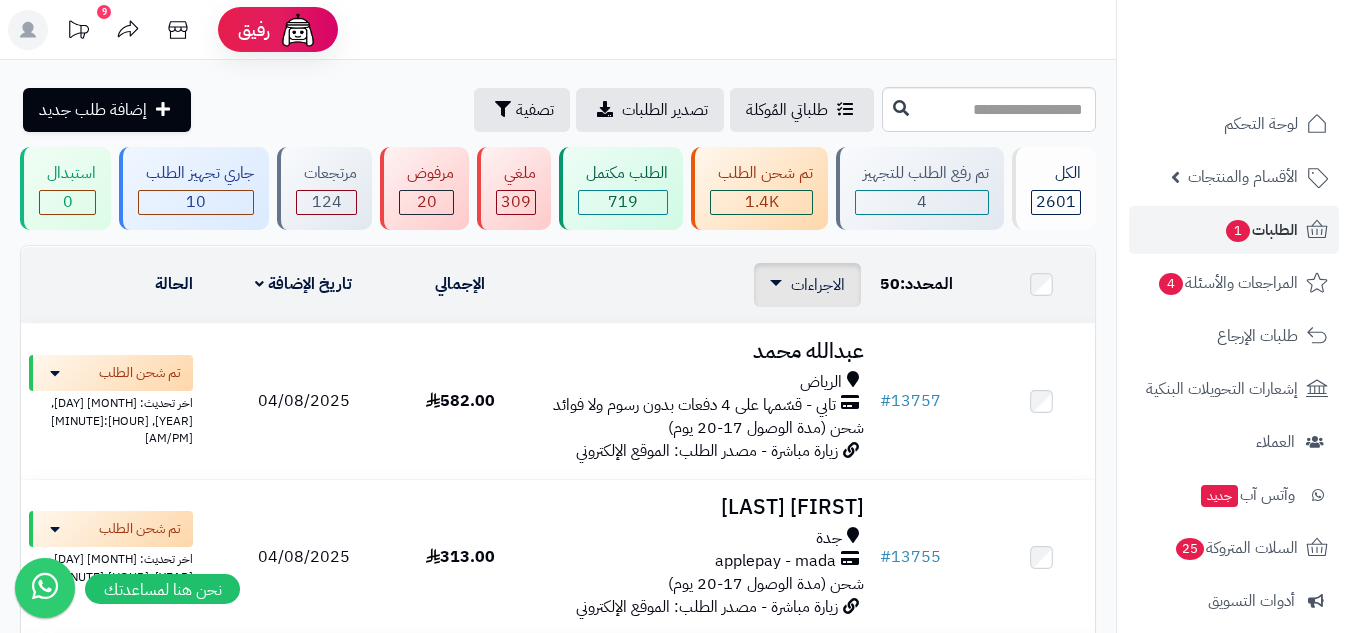 click on "الاجراءات" at bounding box center (818, 285) 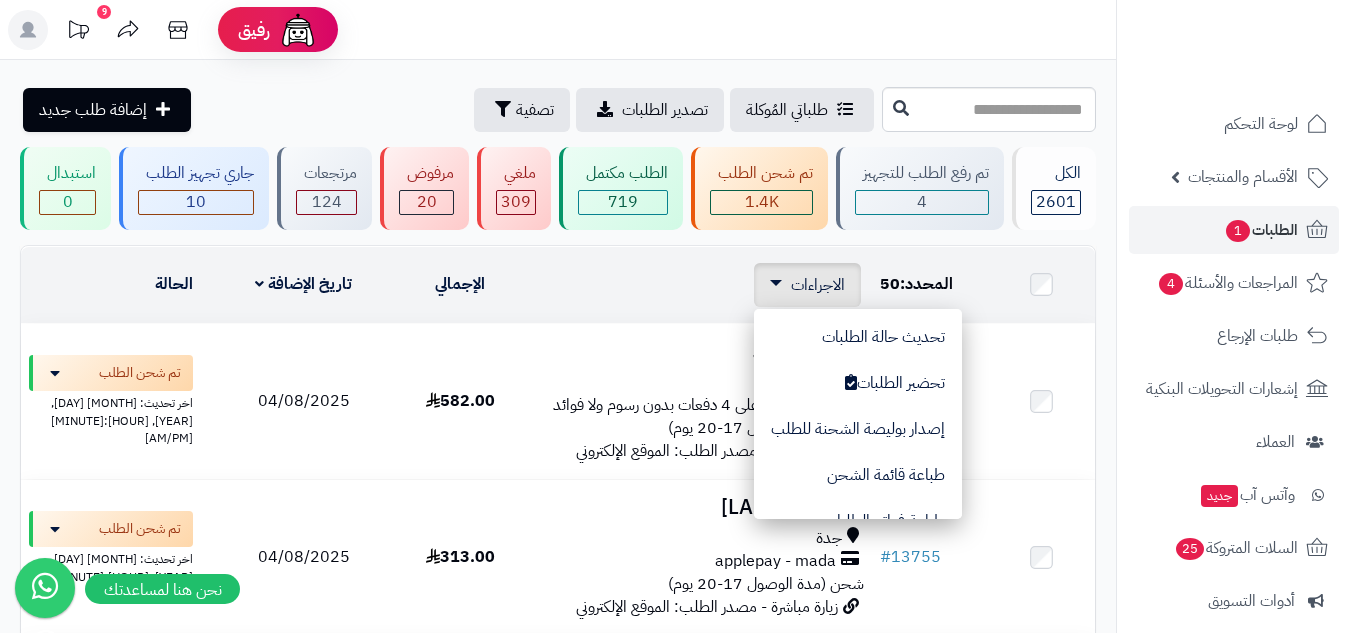 click on "الاجراءات" at bounding box center (818, 285) 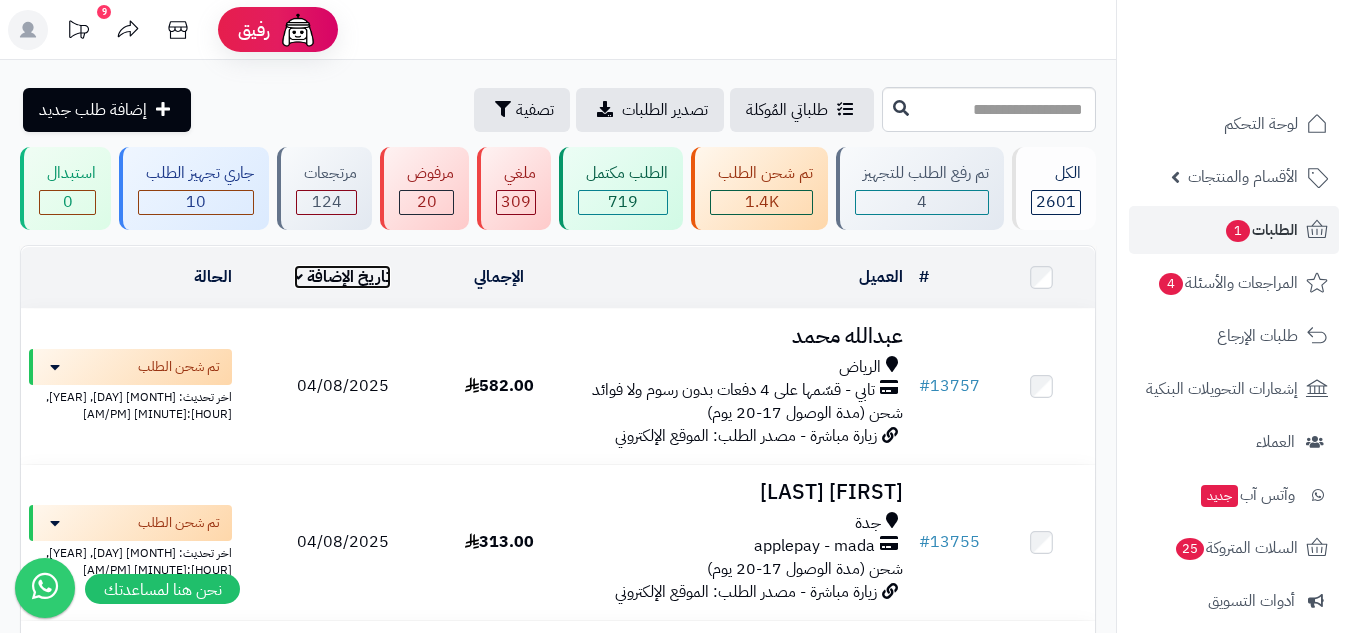 click on "تاريخ الإضافة" at bounding box center [342, 277] 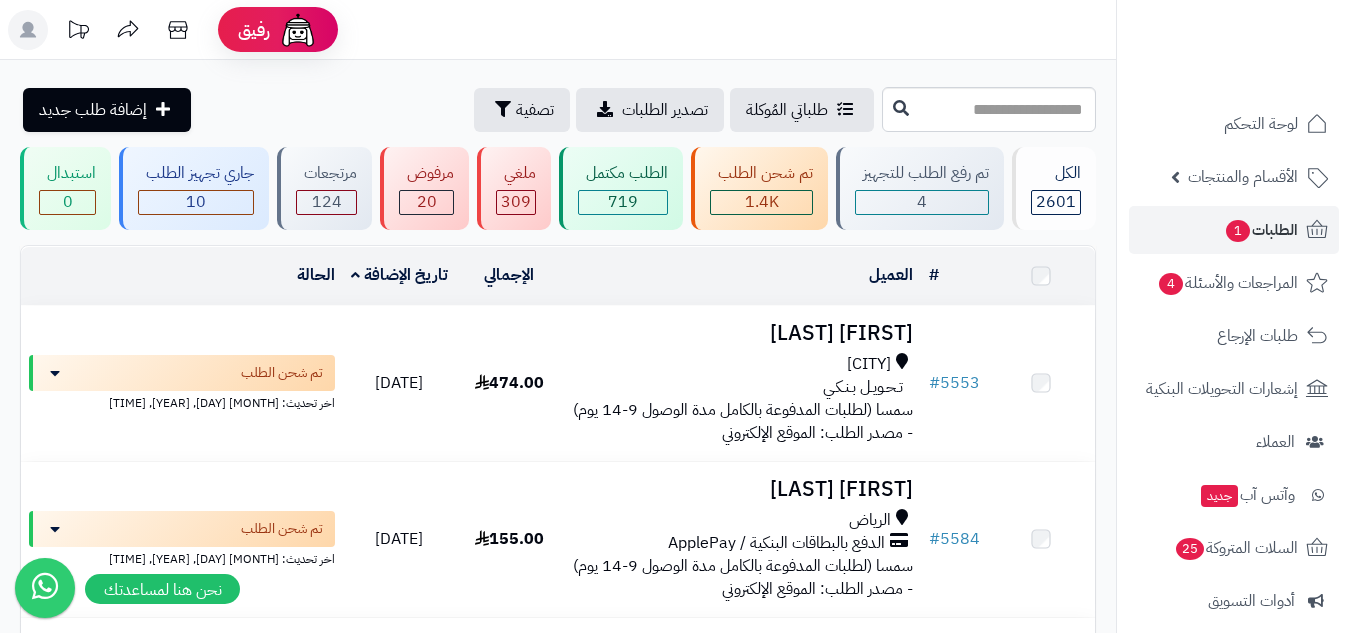 scroll, scrollTop: 0, scrollLeft: 0, axis: both 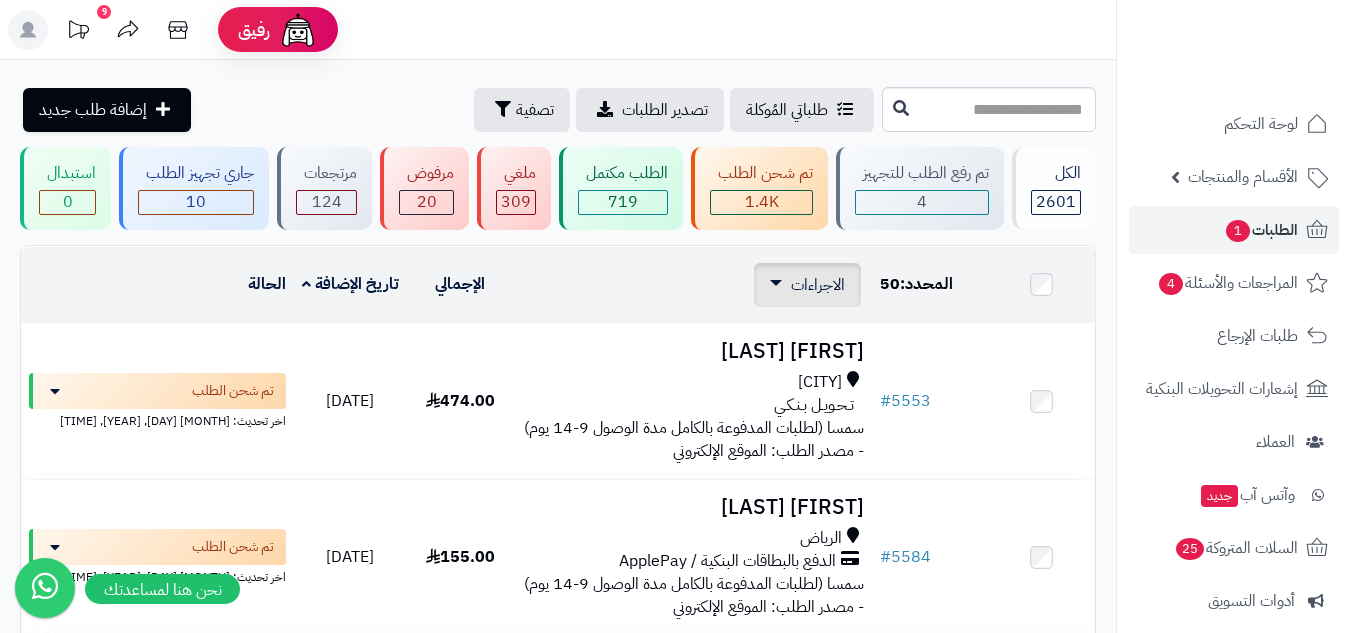 click on "الاجراءات" at bounding box center [818, 285] 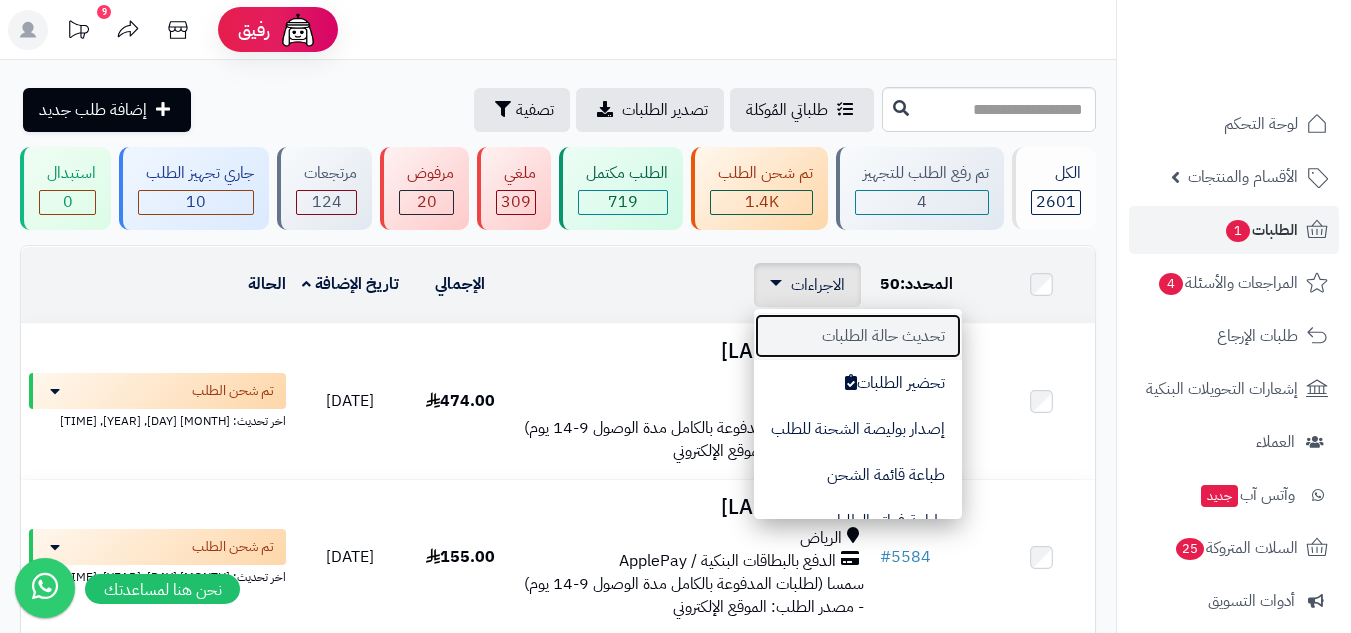 click on "تحديث حالة الطلبات" at bounding box center (858, 336) 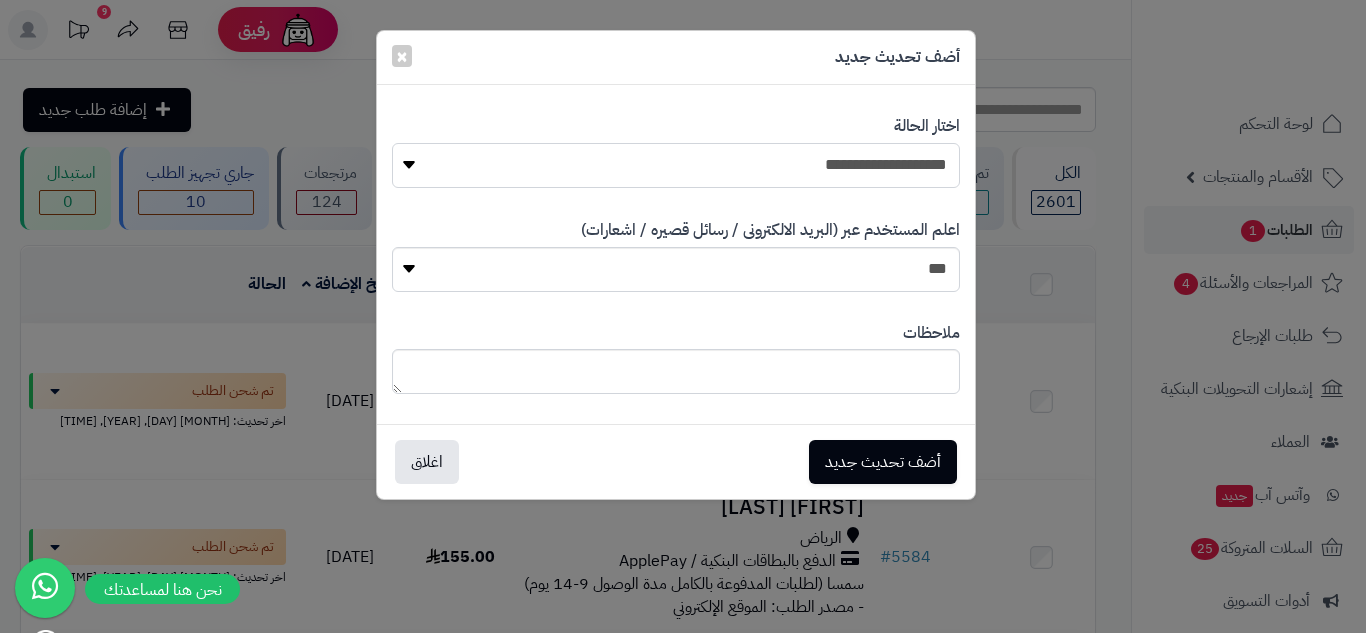click on "**********" at bounding box center (676, 165) 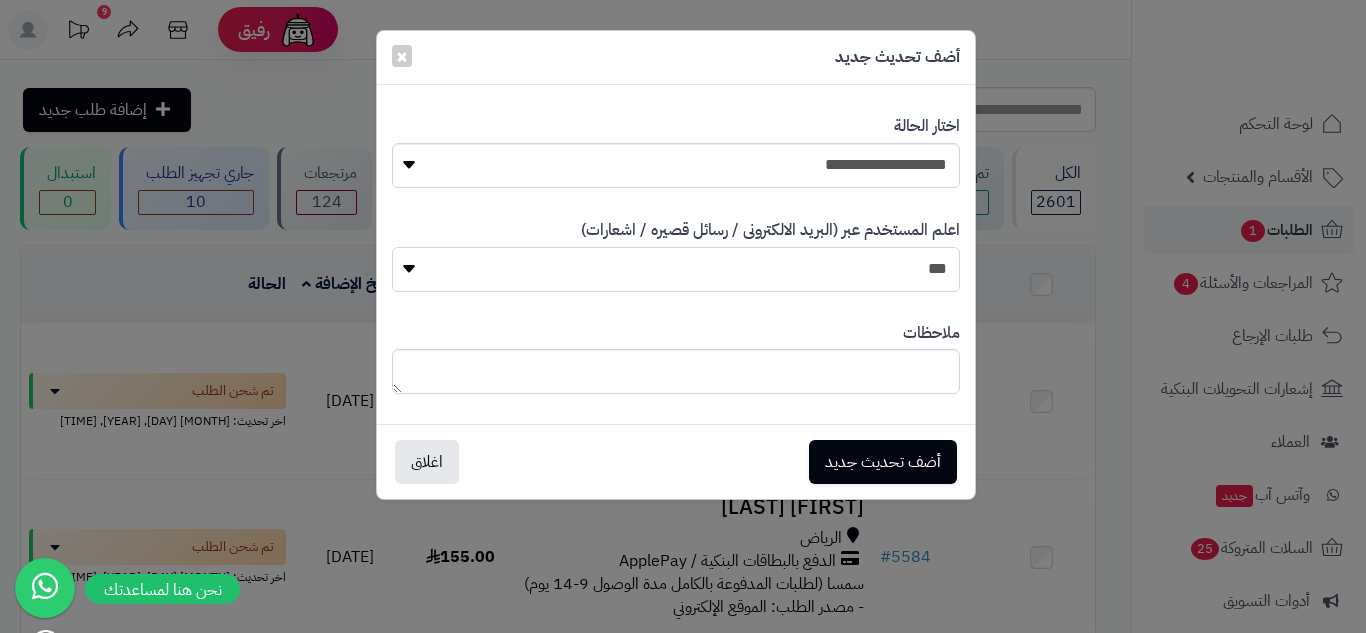 click on "*** **" at bounding box center [676, 269] 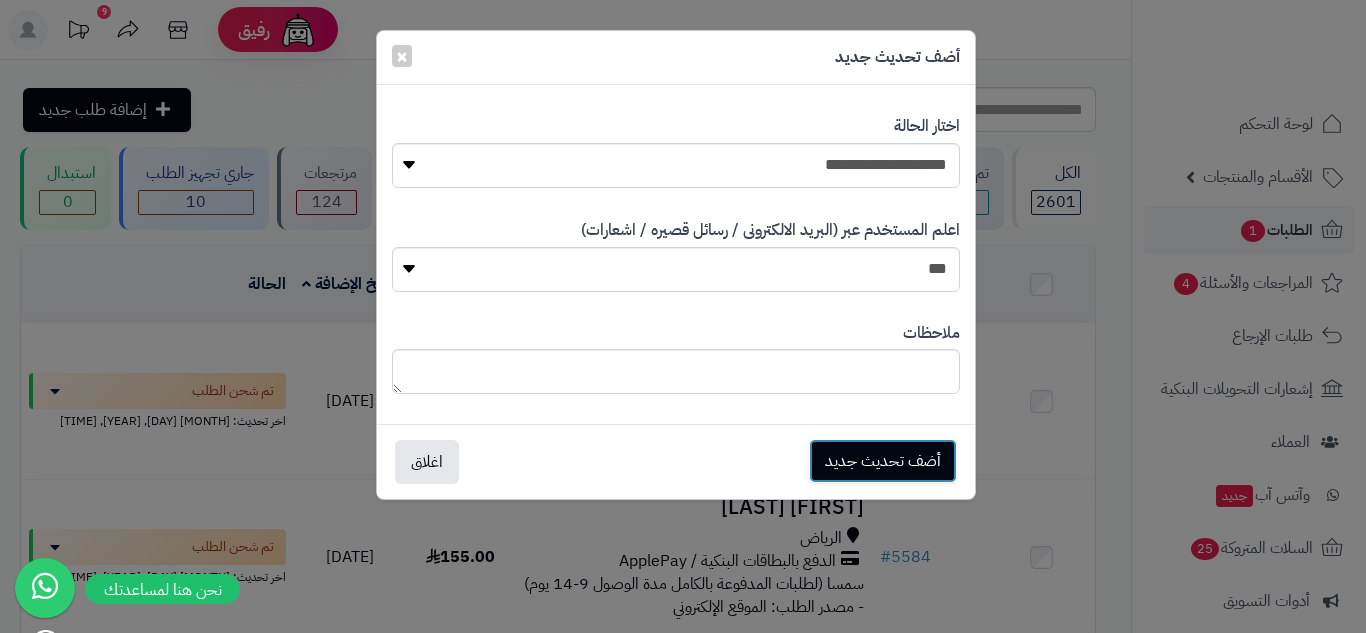 click on "أضف تحديث جديد" at bounding box center (883, 461) 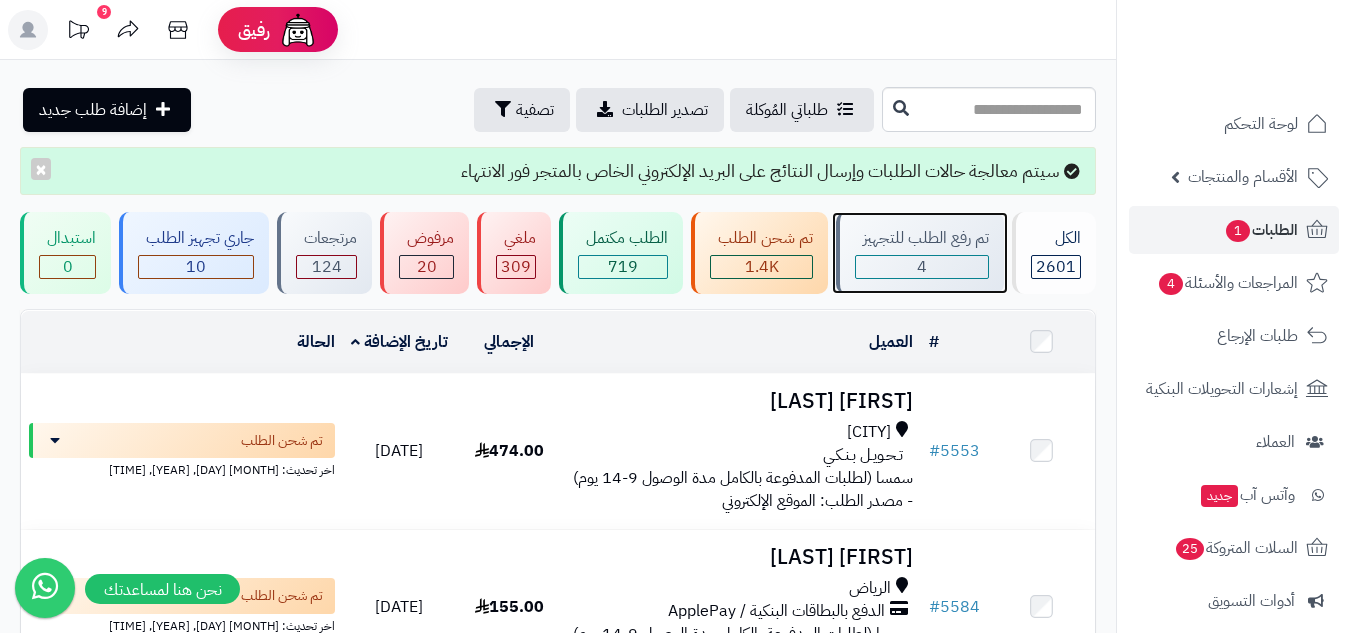 click on "4" at bounding box center [922, 267] 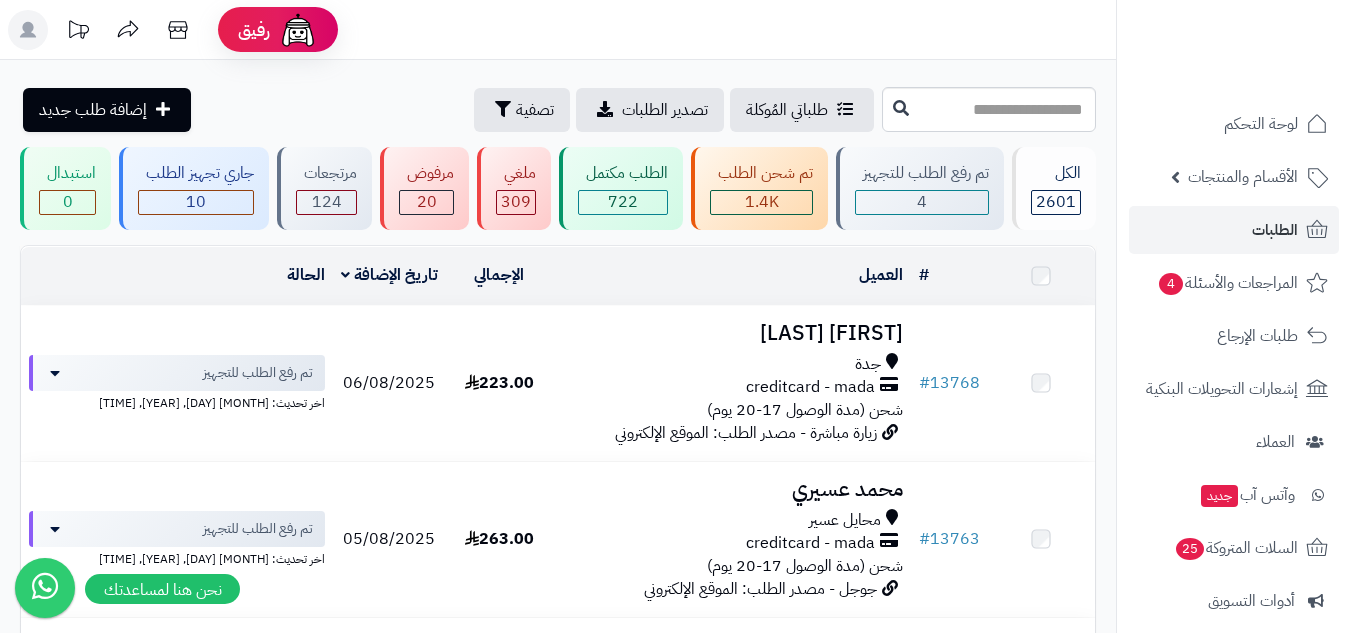 scroll, scrollTop: 0, scrollLeft: 0, axis: both 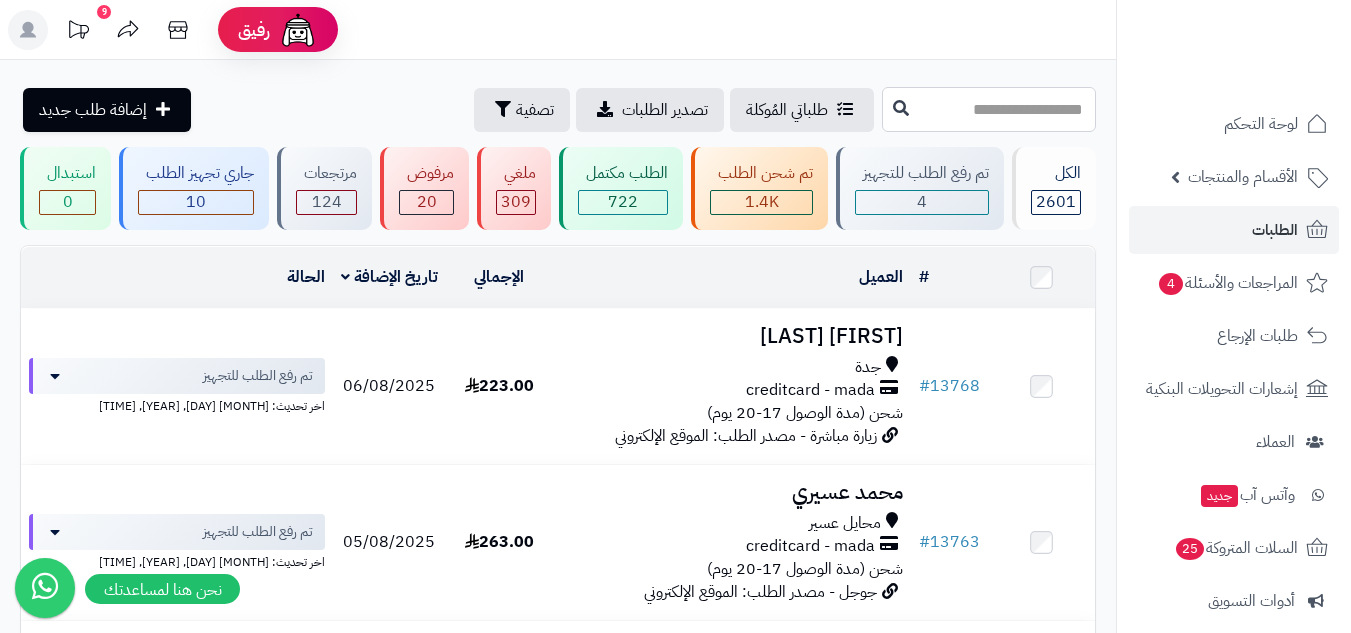 click at bounding box center (989, 109) 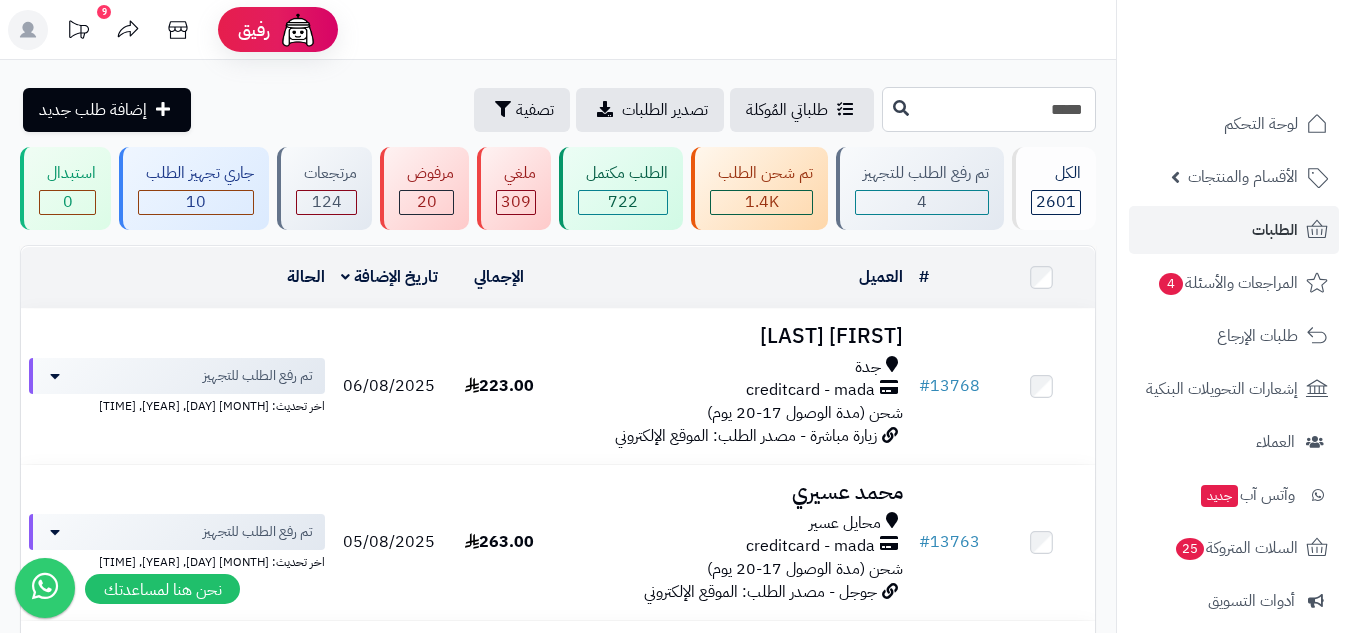type on "*****" 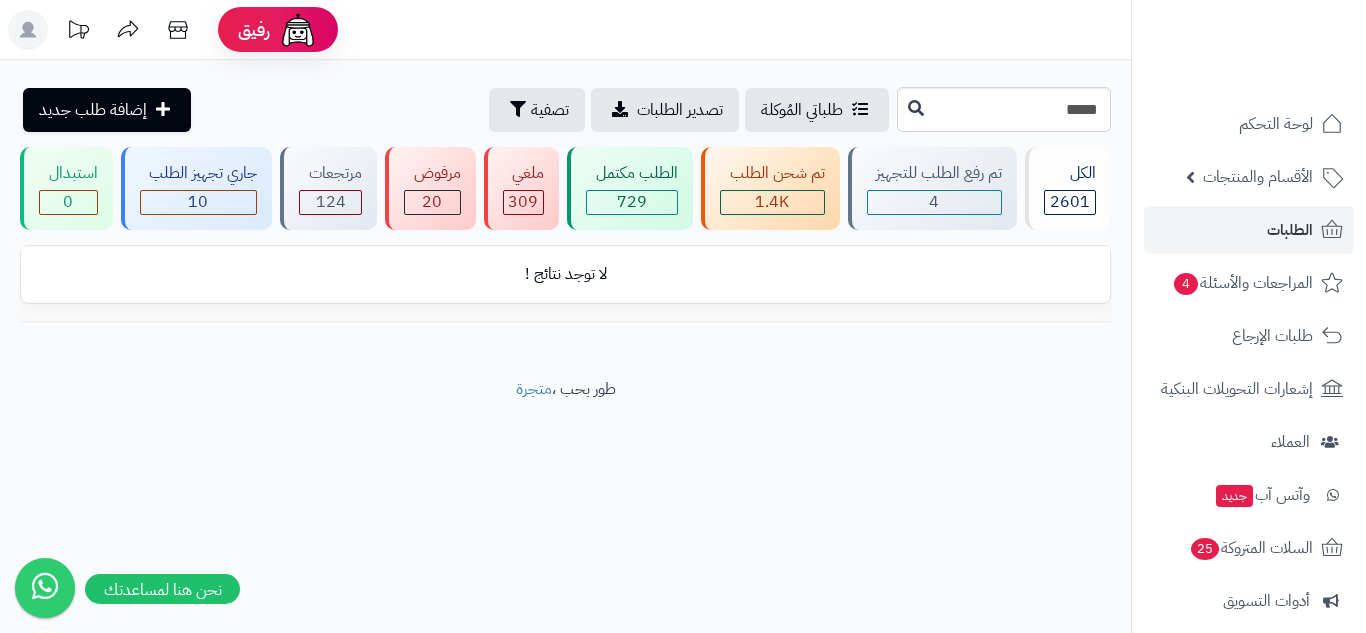 scroll, scrollTop: 0, scrollLeft: 0, axis: both 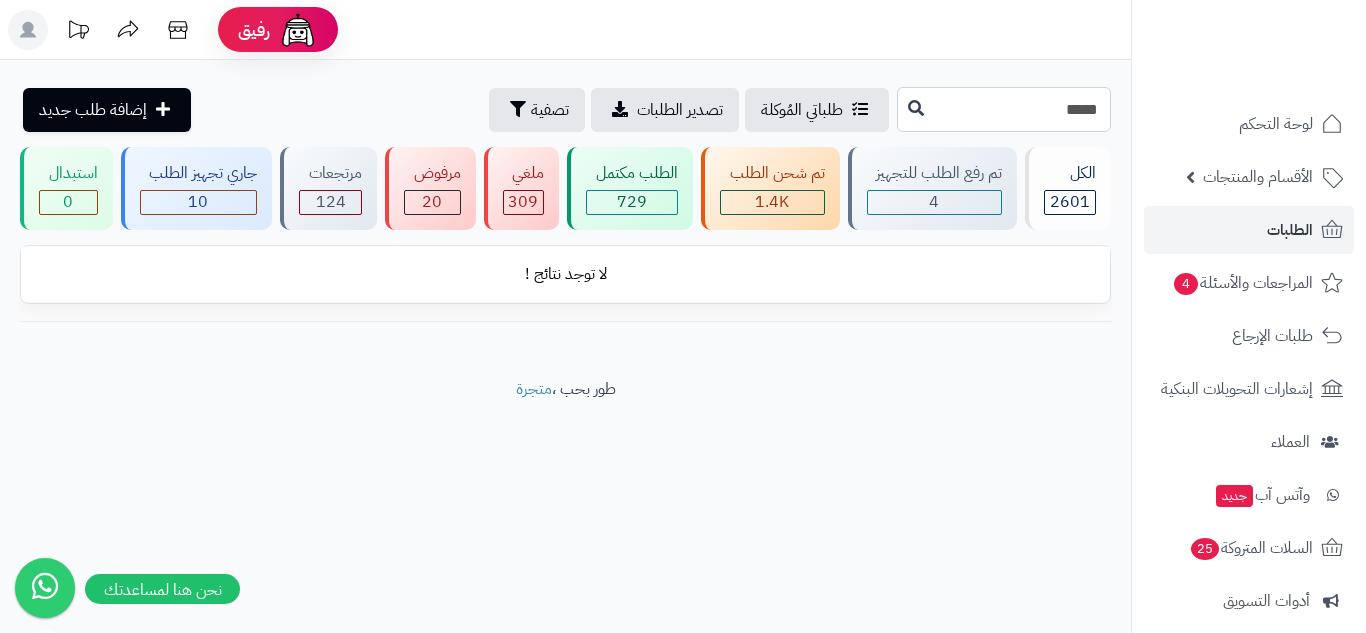 click on "*****" at bounding box center (1004, 109) 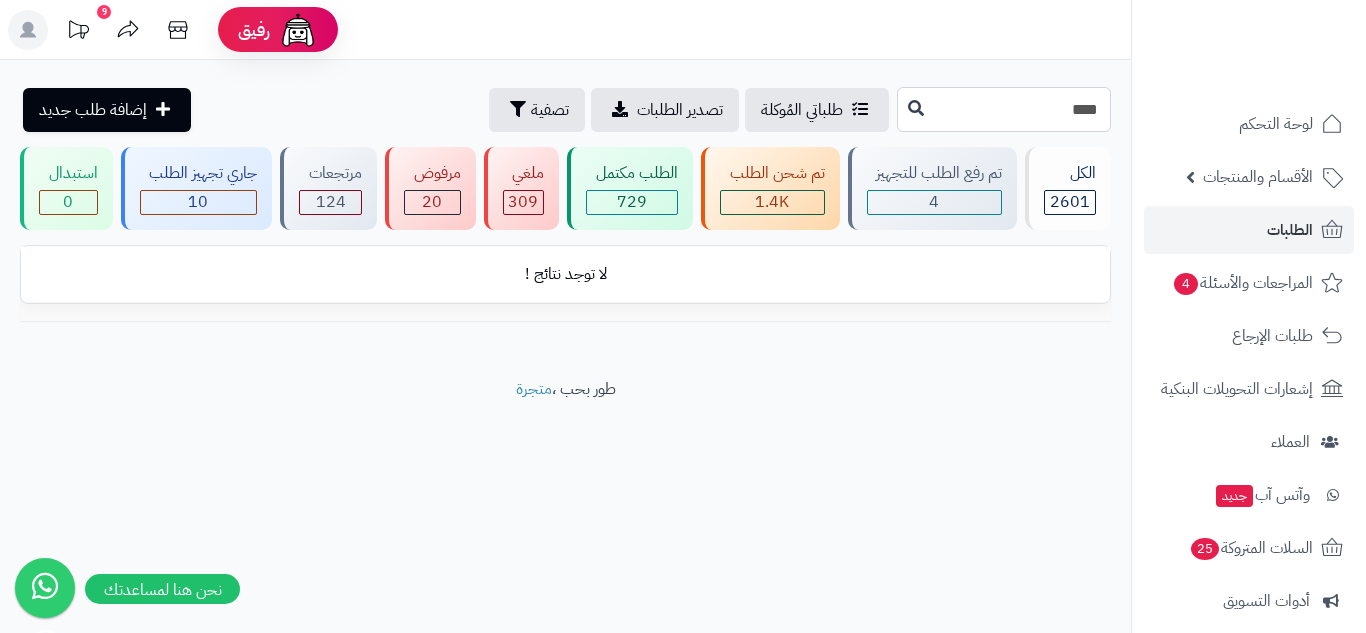 type on "*****" 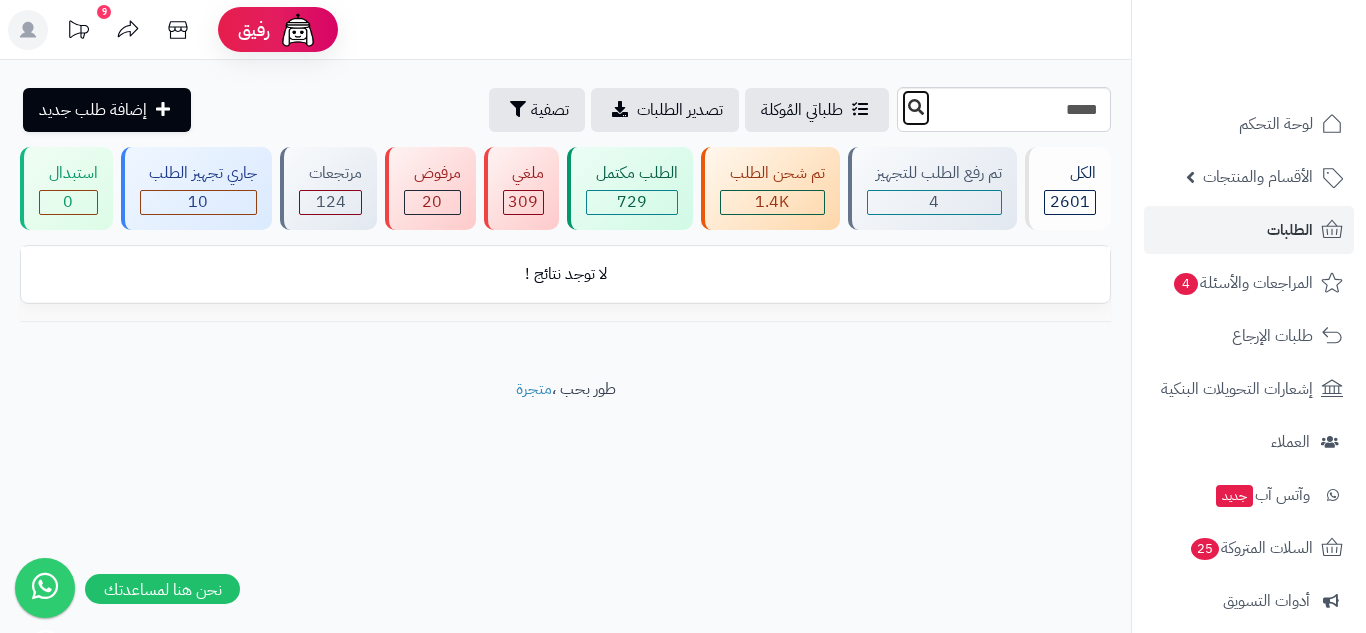 click at bounding box center [916, 108] 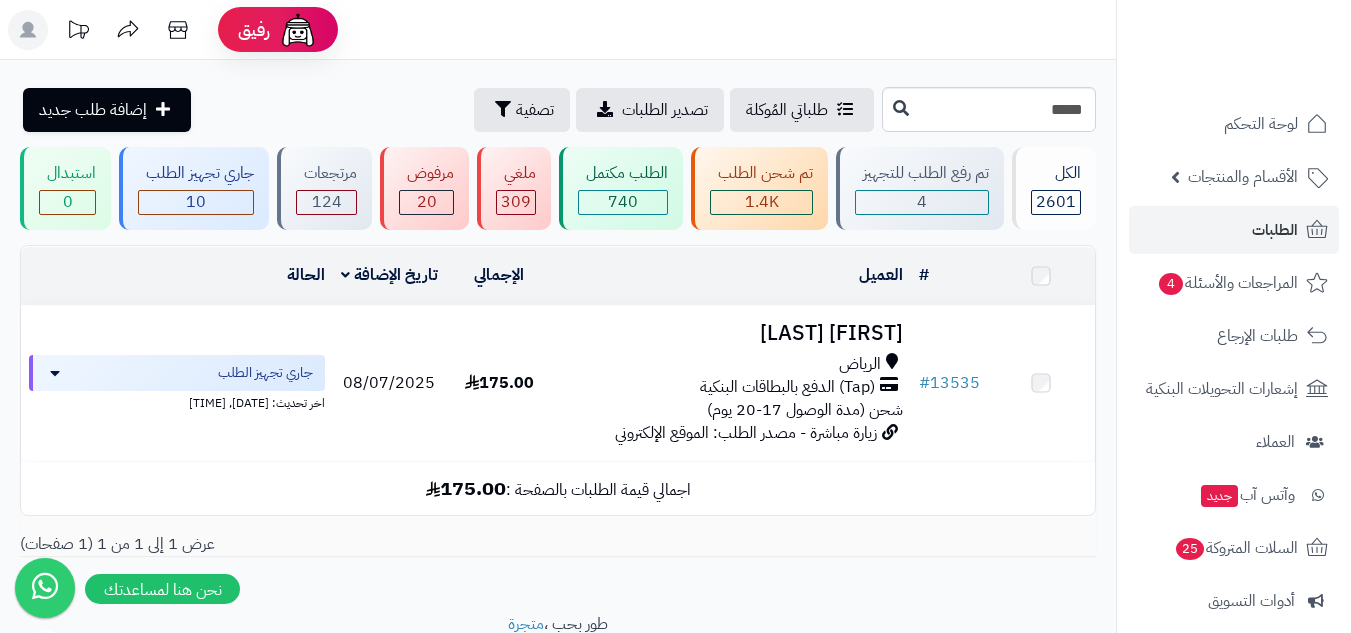 scroll, scrollTop: 0, scrollLeft: 0, axis: both 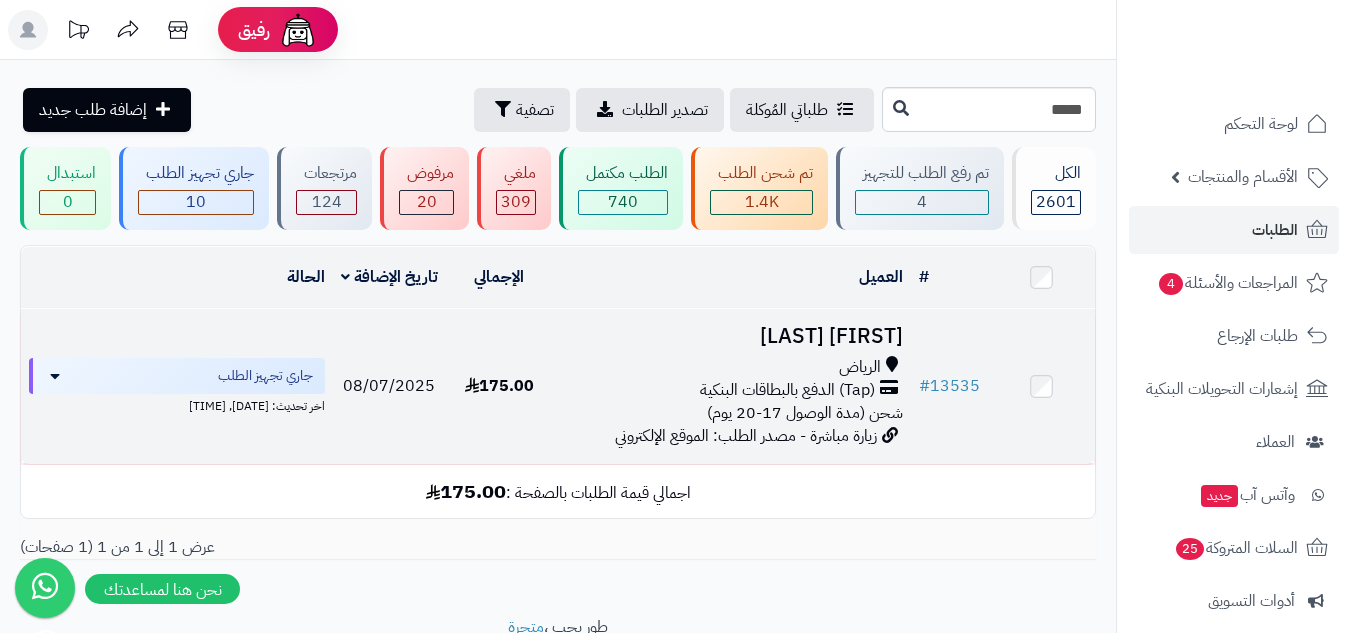 click on "الرياض" at bounding box center (732, 367) 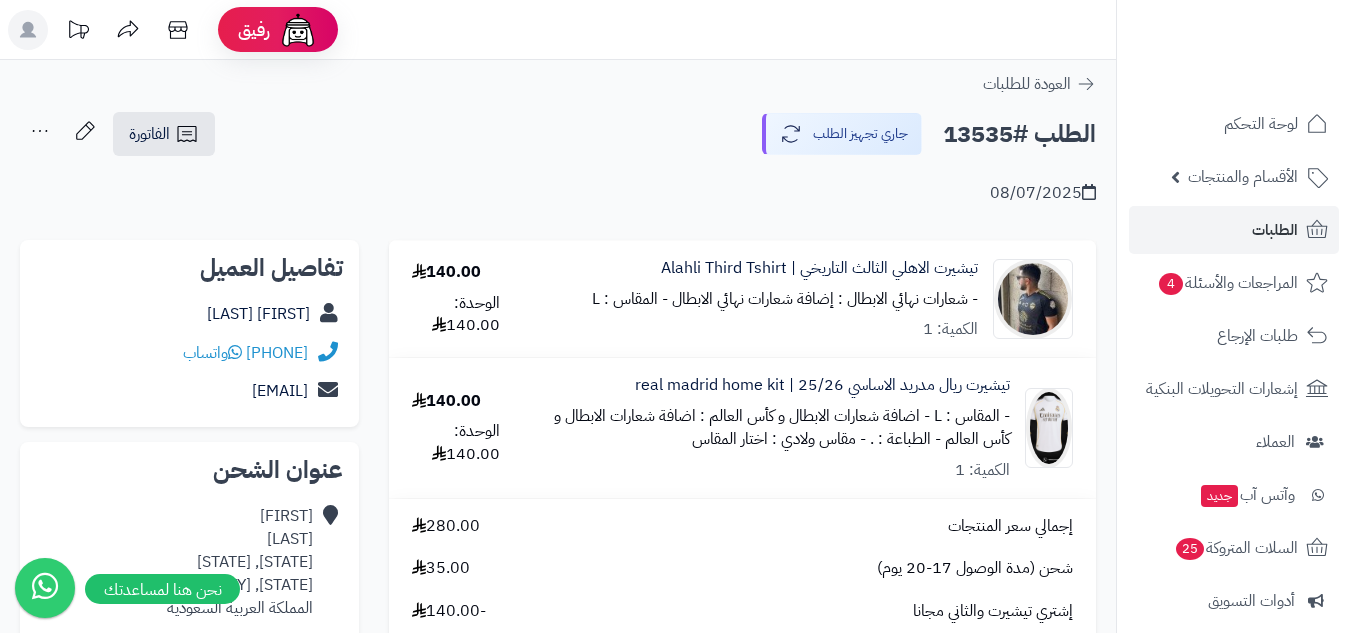 scroll, scrollTop: 0, scrollLeft: 0, axis: both 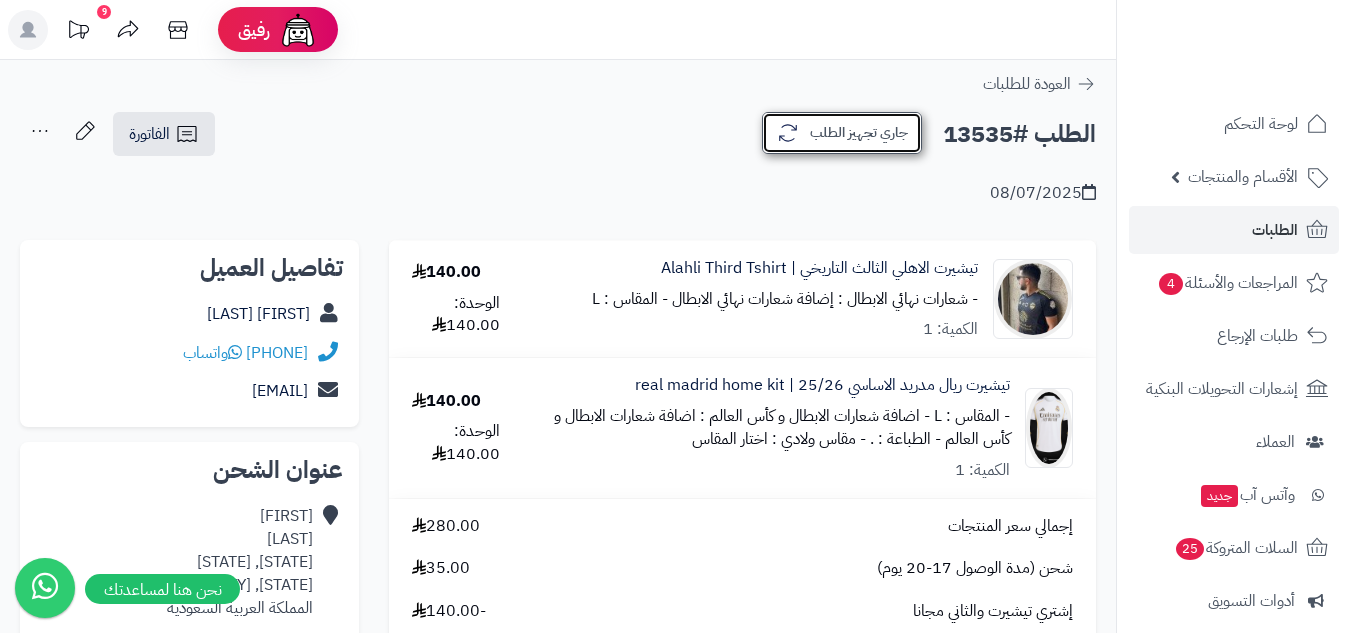 click on "جاري تجهيز الطلب" at bounding box center [842, 133] 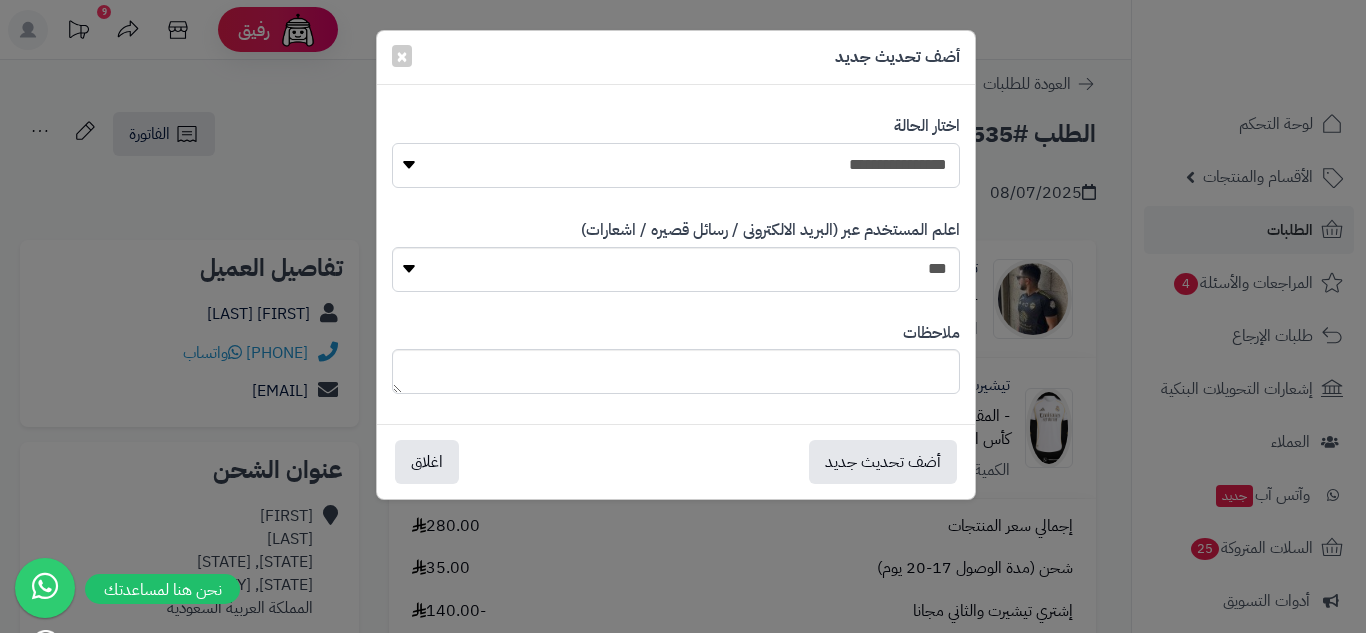 click on "**********" at bounding box center (676, 165) 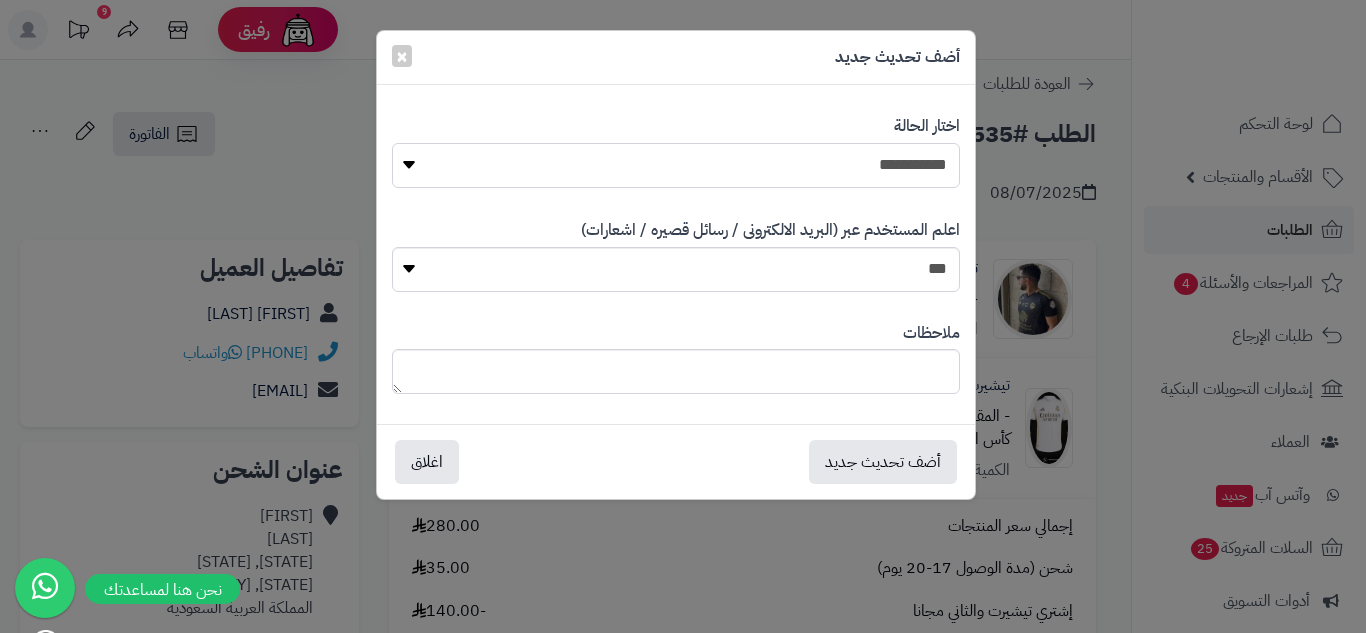 click on "**********" at bounding box center (676, 165) 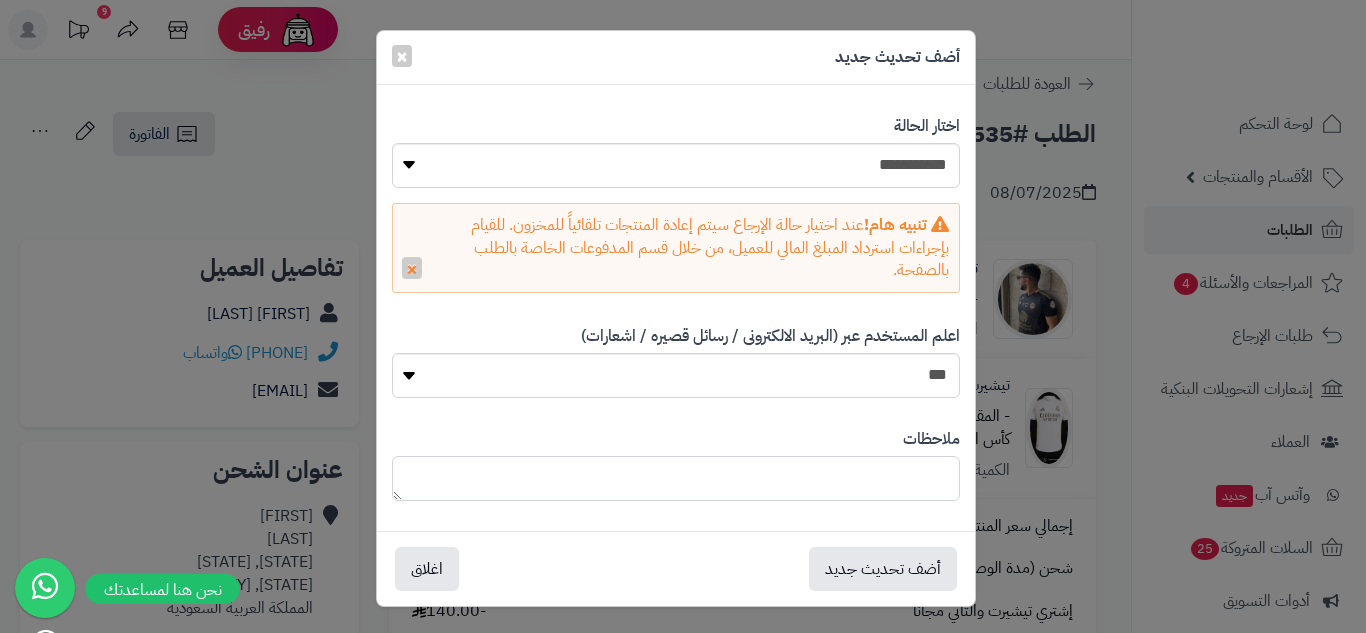 click at bounding box center (676, 478) 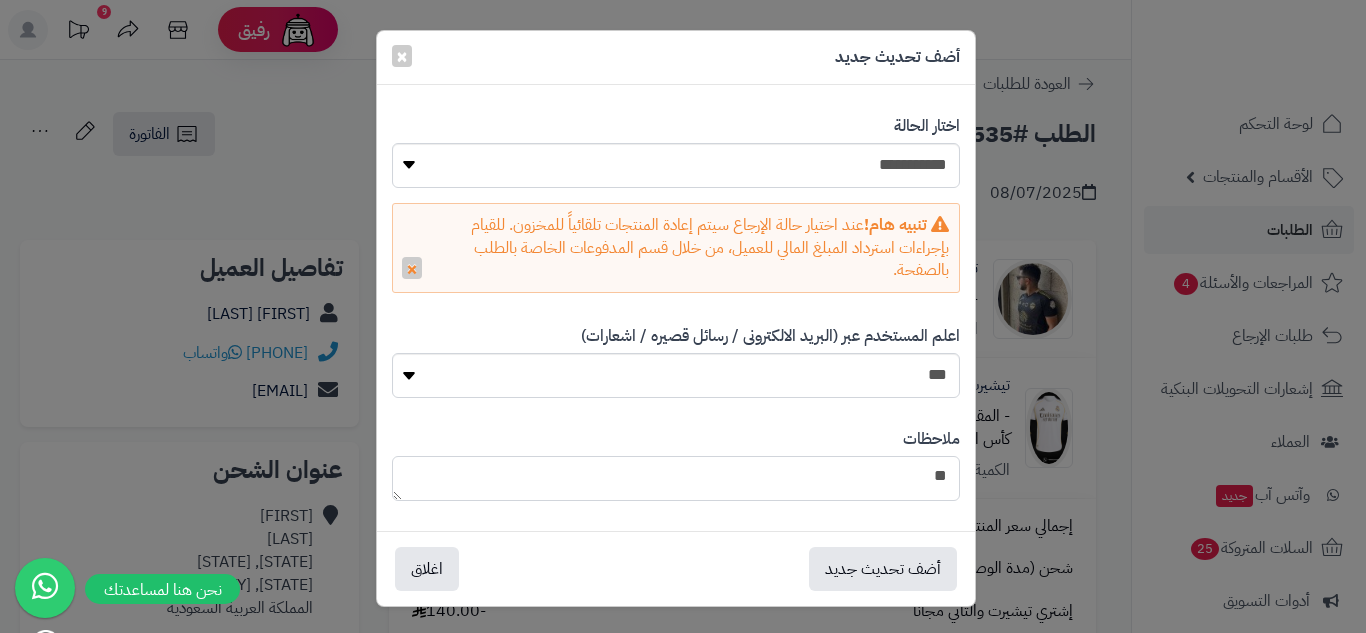 type on "*" 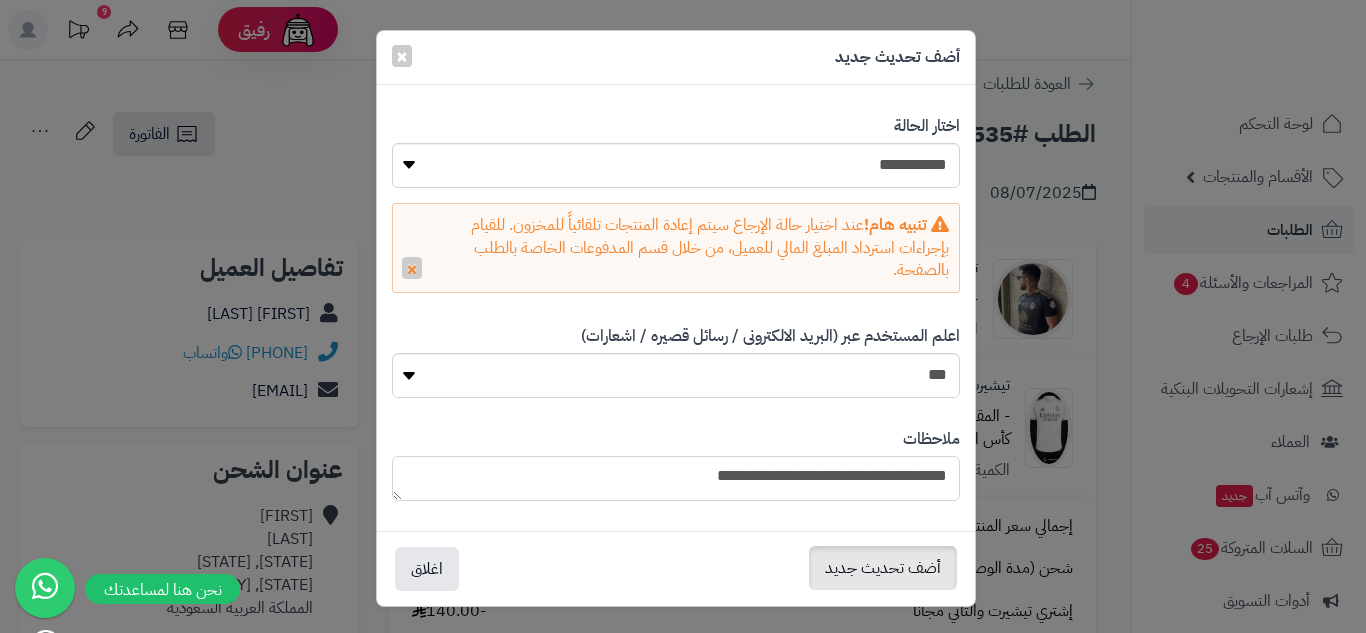 type on "**********" 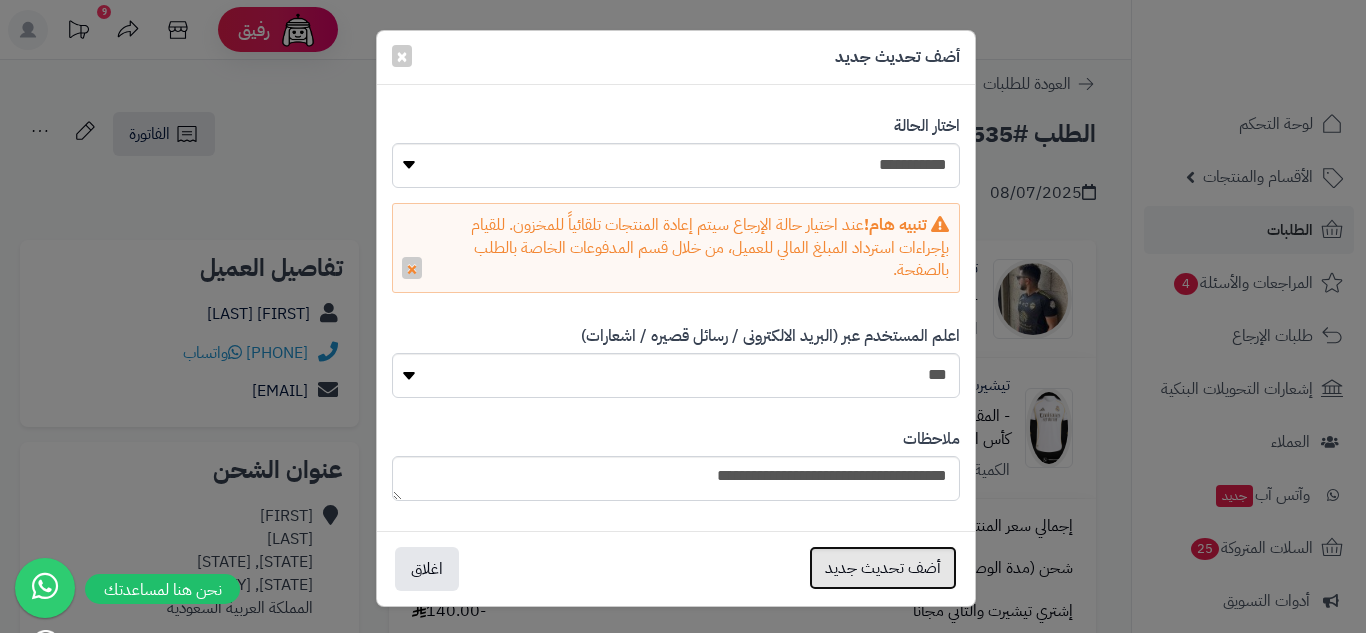 click on "أضف تحديث جديد" at bounding box center (883, 568) 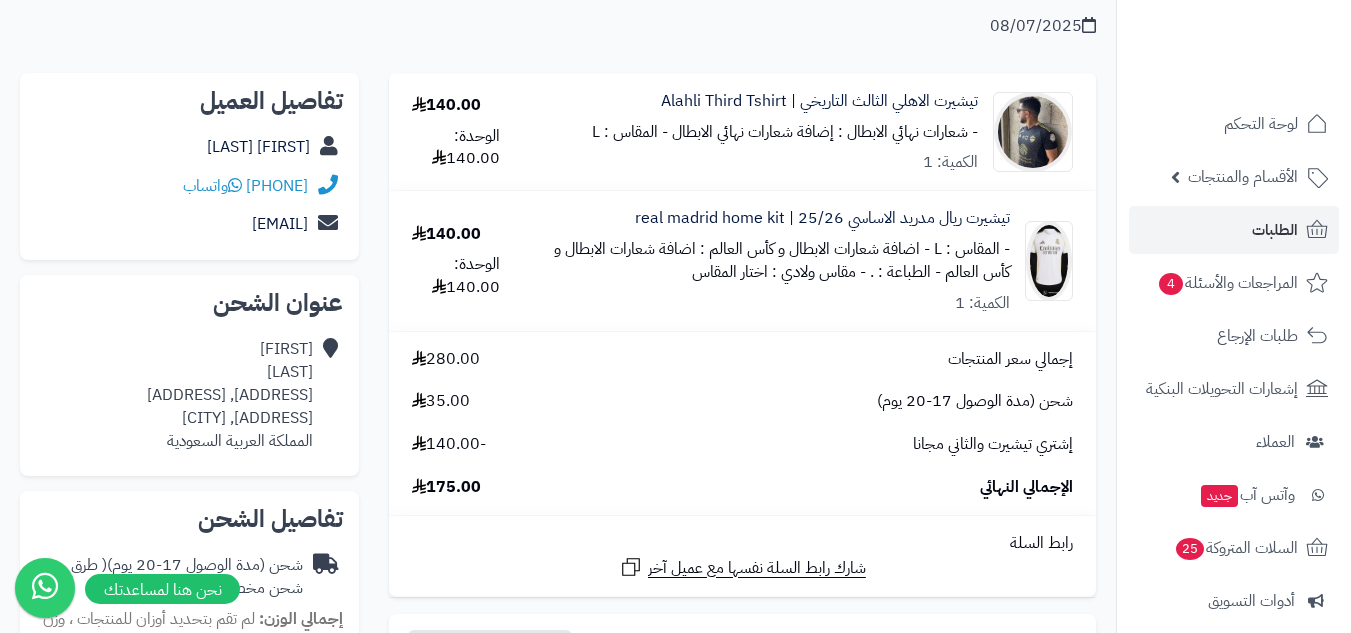 scroll, scrollTop: 0, scrollLeft: 0, axis: both 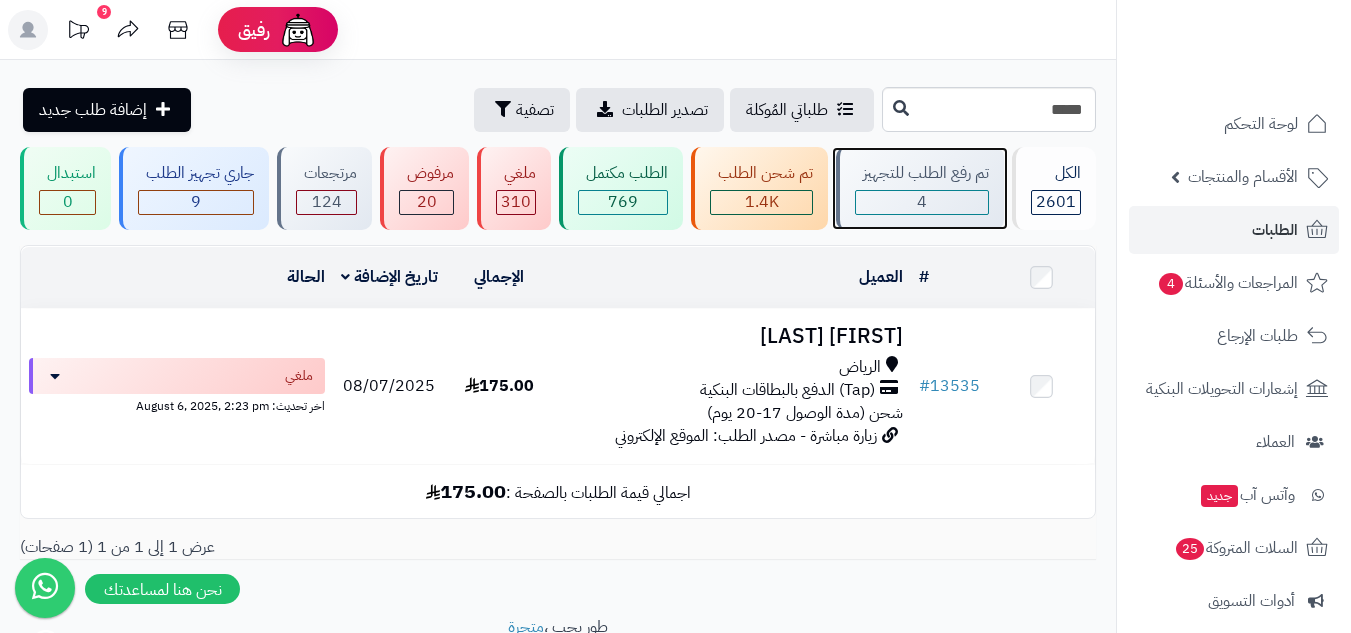 click on "4" at bounding box center (922, 202) 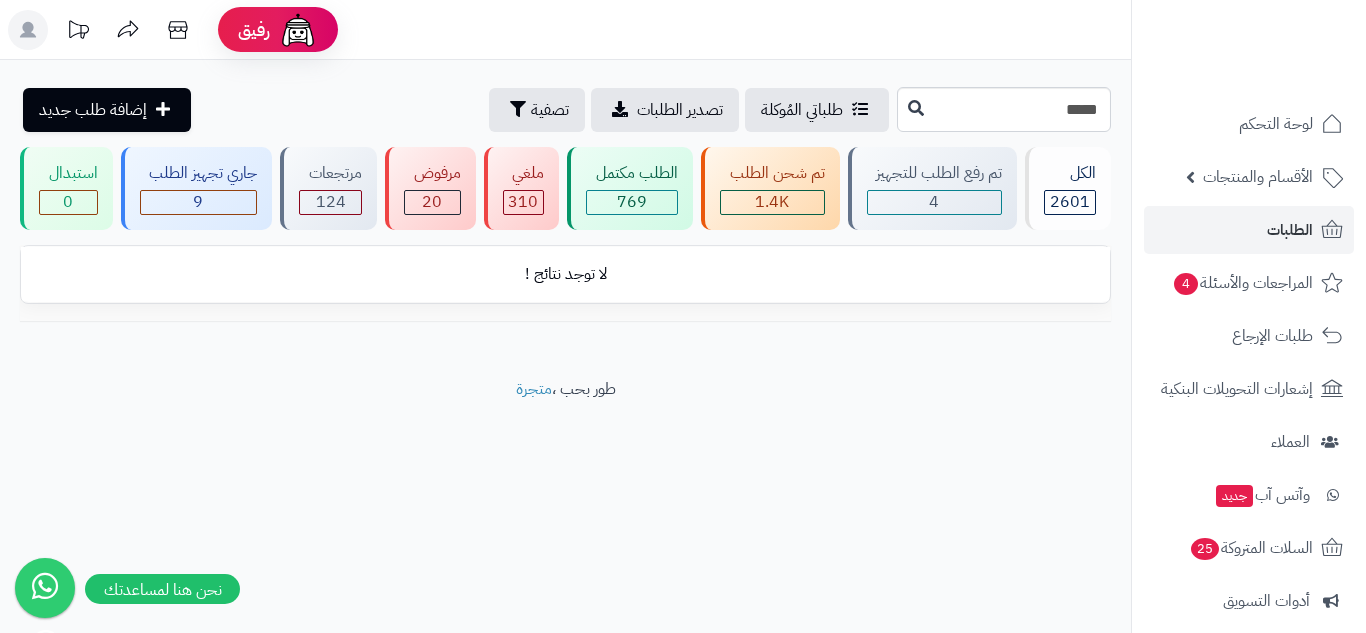 scroll, scrollTop: 0, scrollLeft: 0, axis: both 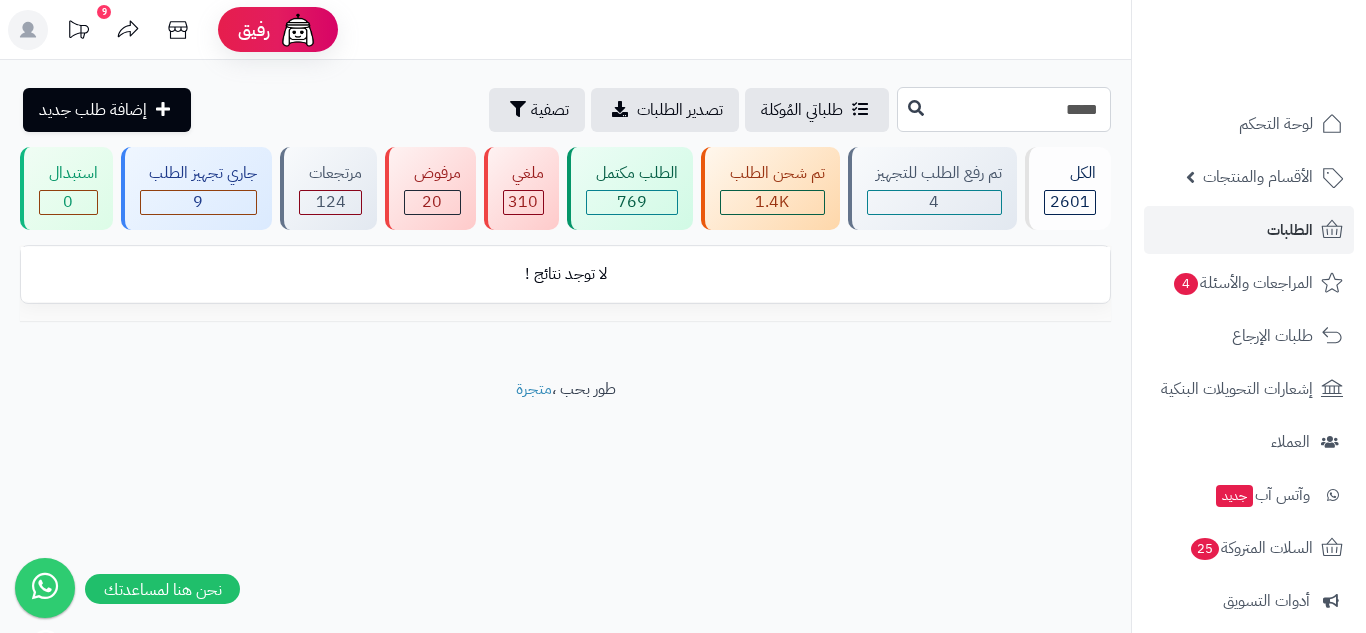 click on "*****" at bounding box center [1004, 109] 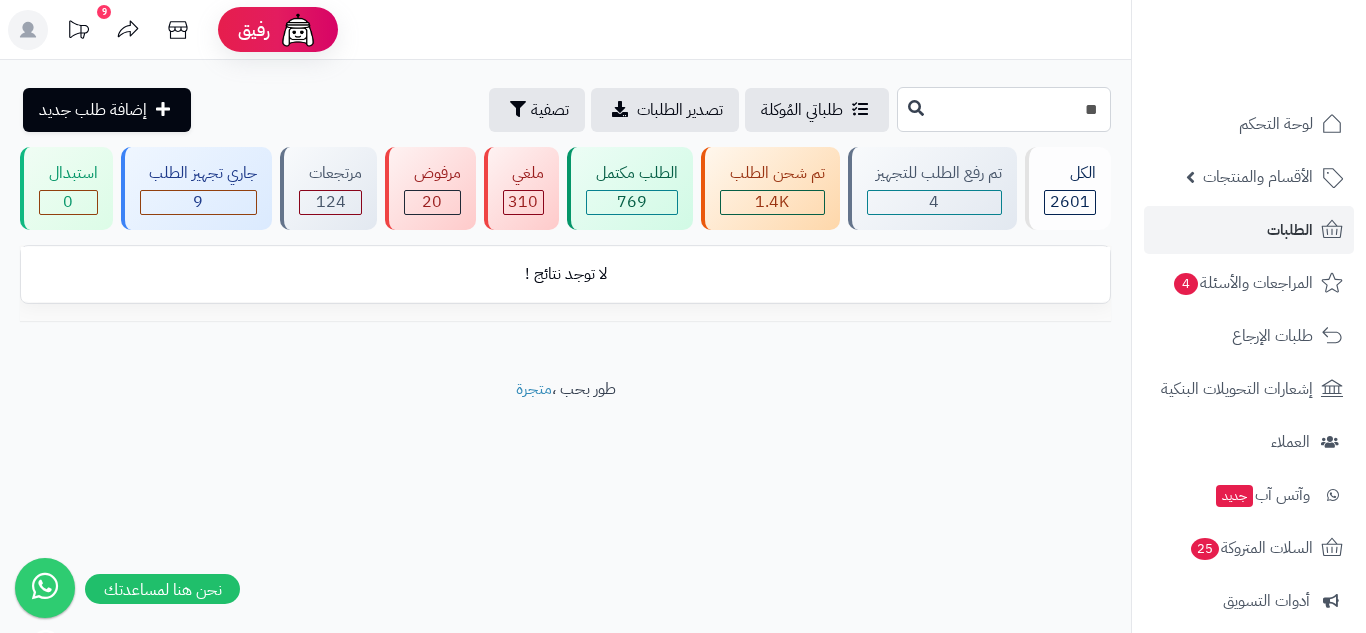 type on "*" 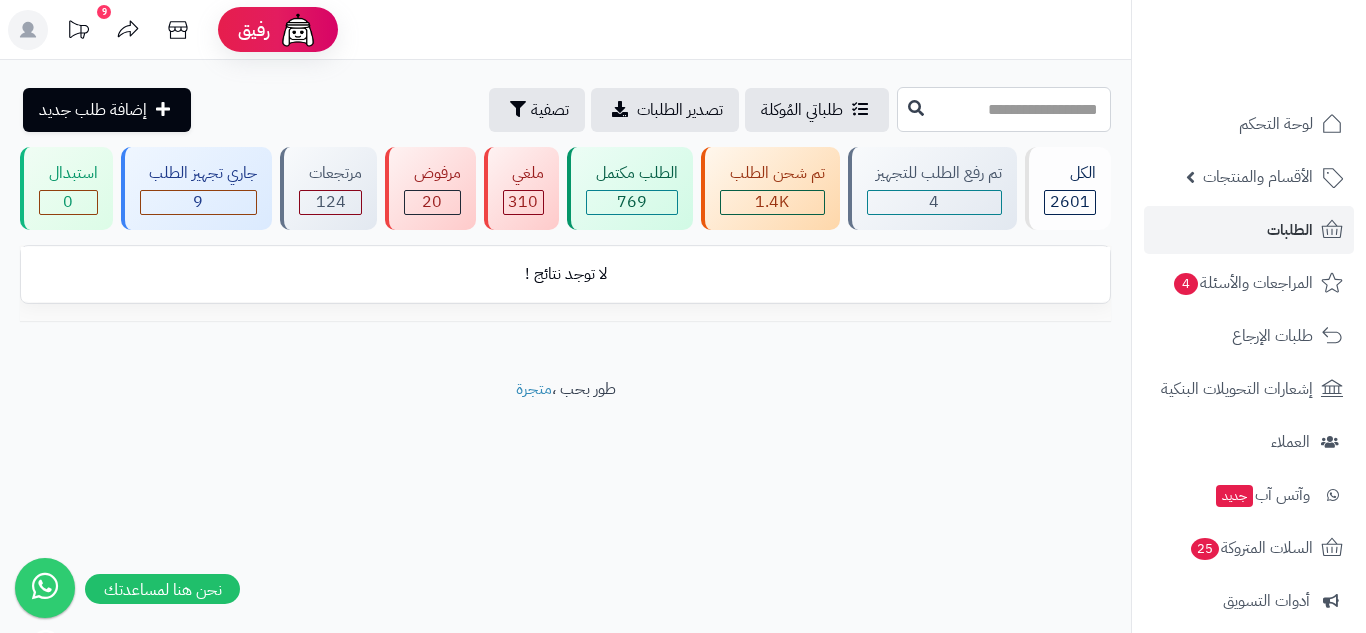 type 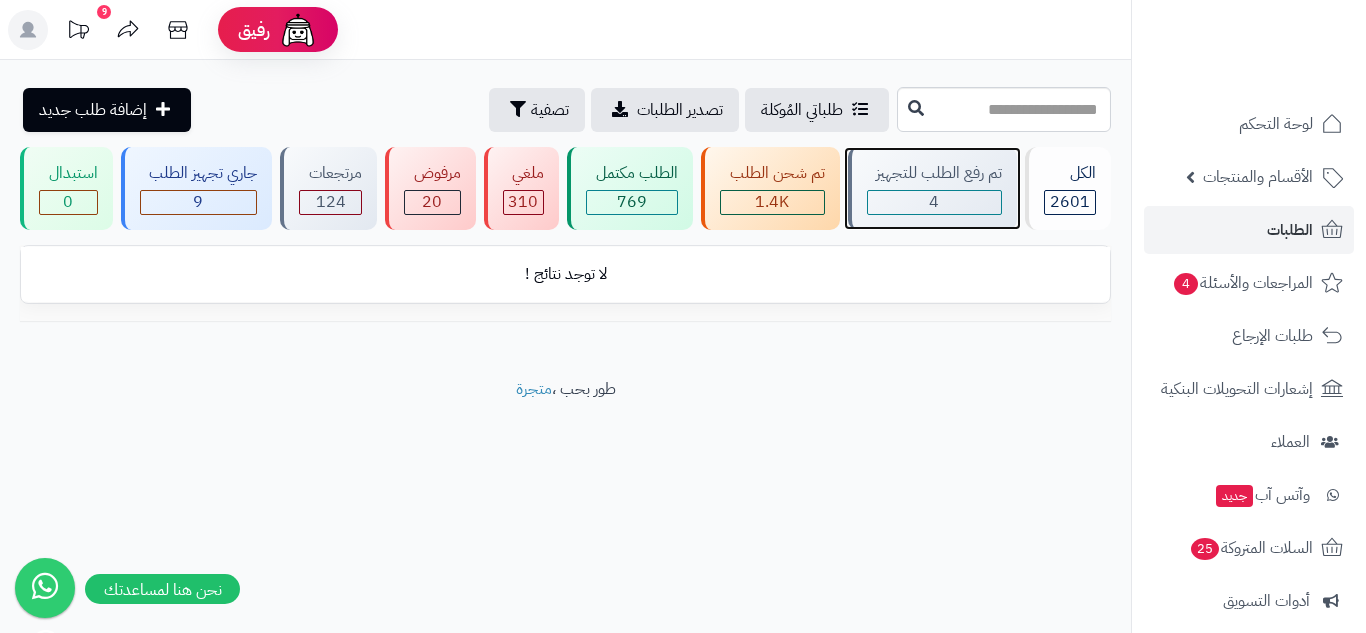 click on "4" at bounding box center (935, 202) 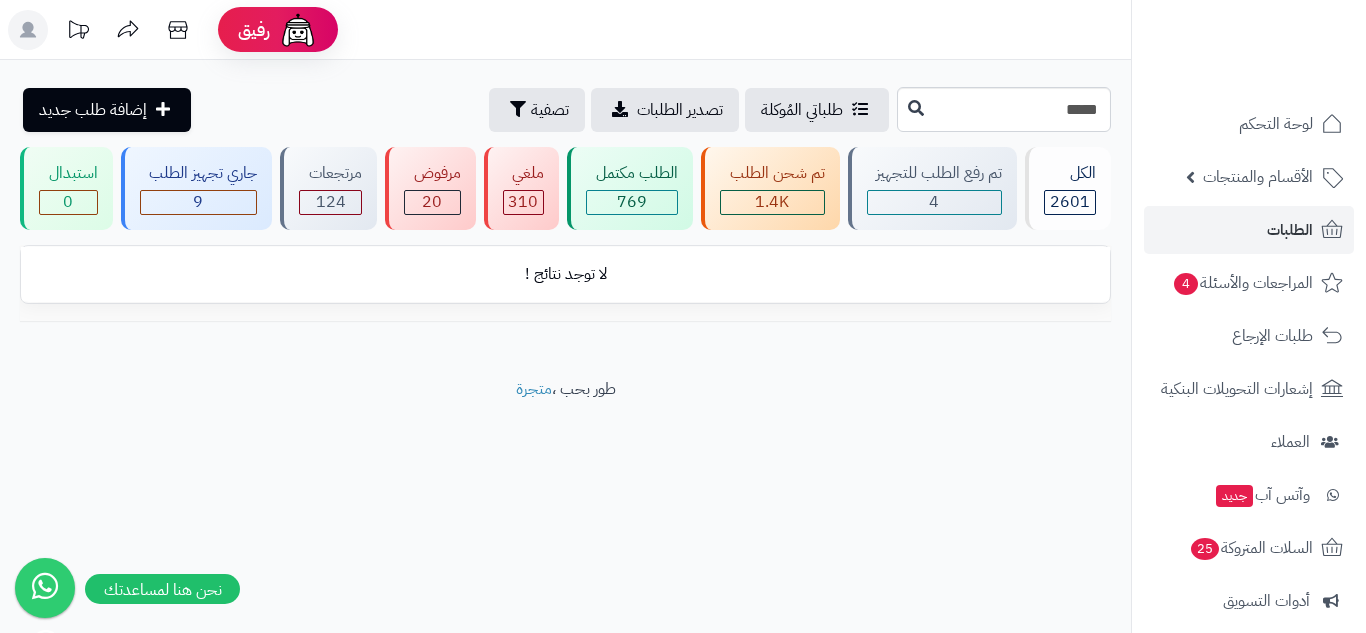 scroll, scrollTop: 0, scrollLeft: 0, axis: both 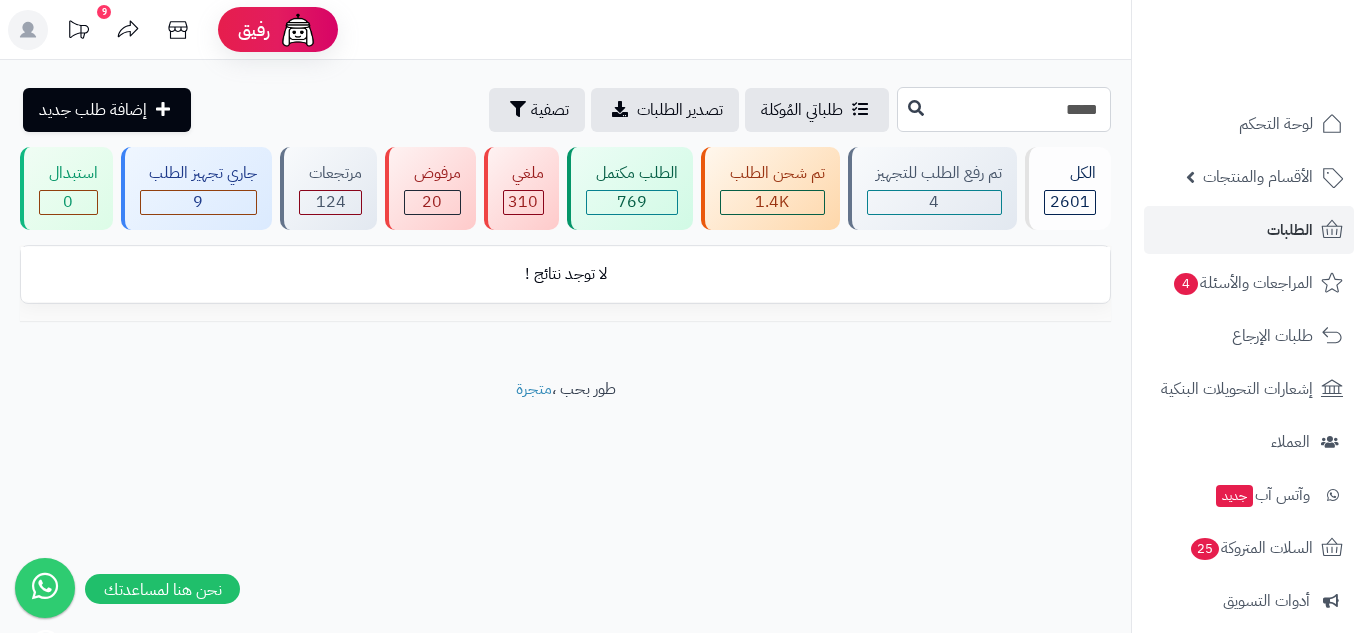 click on "*****" at bounding box center (1004, 109) 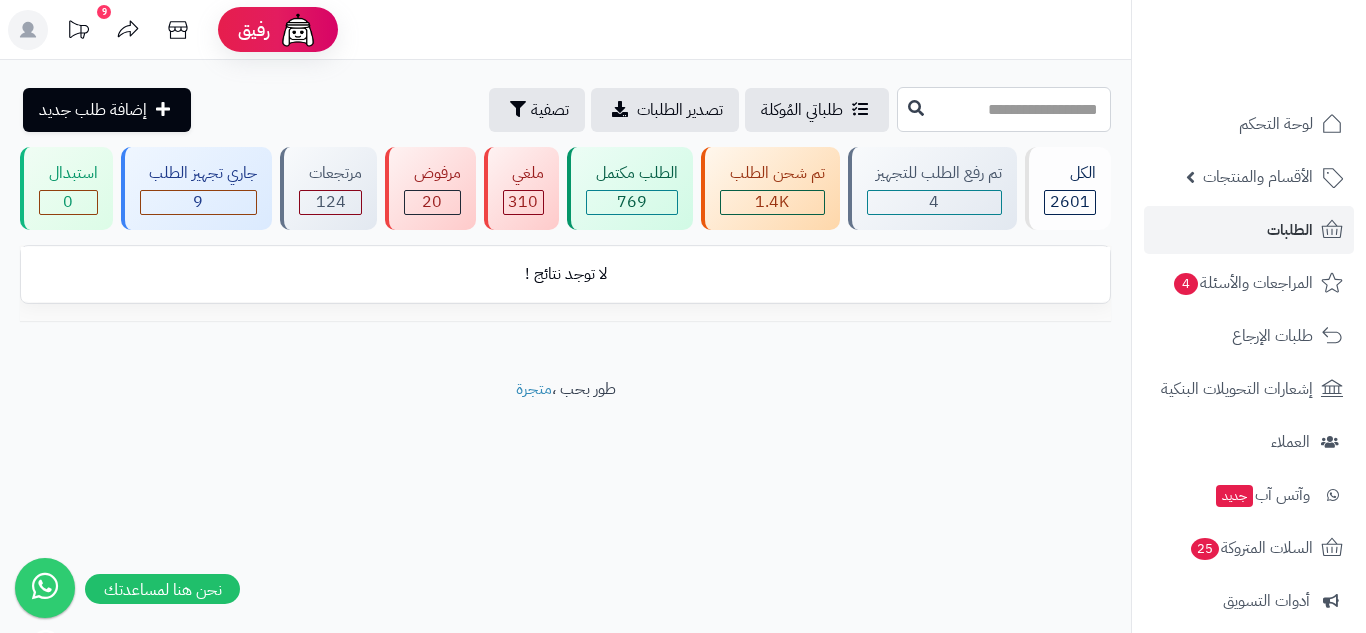 type 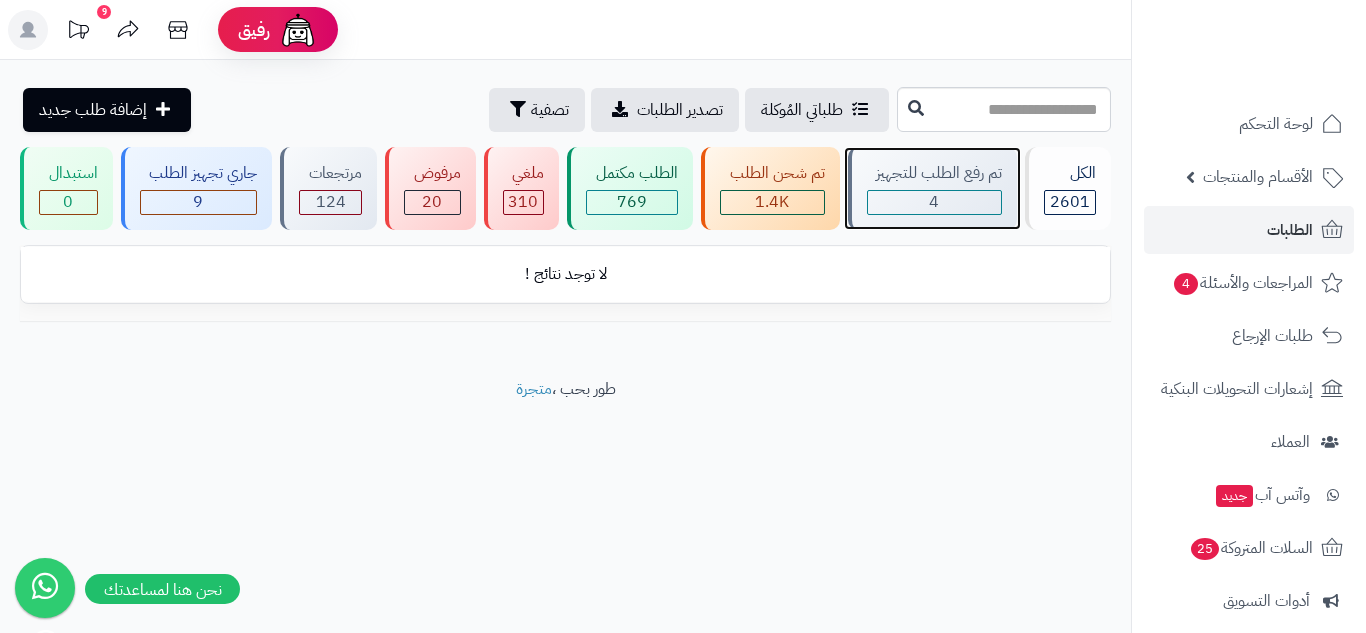 click on "4" at bounding box center (935, 202) 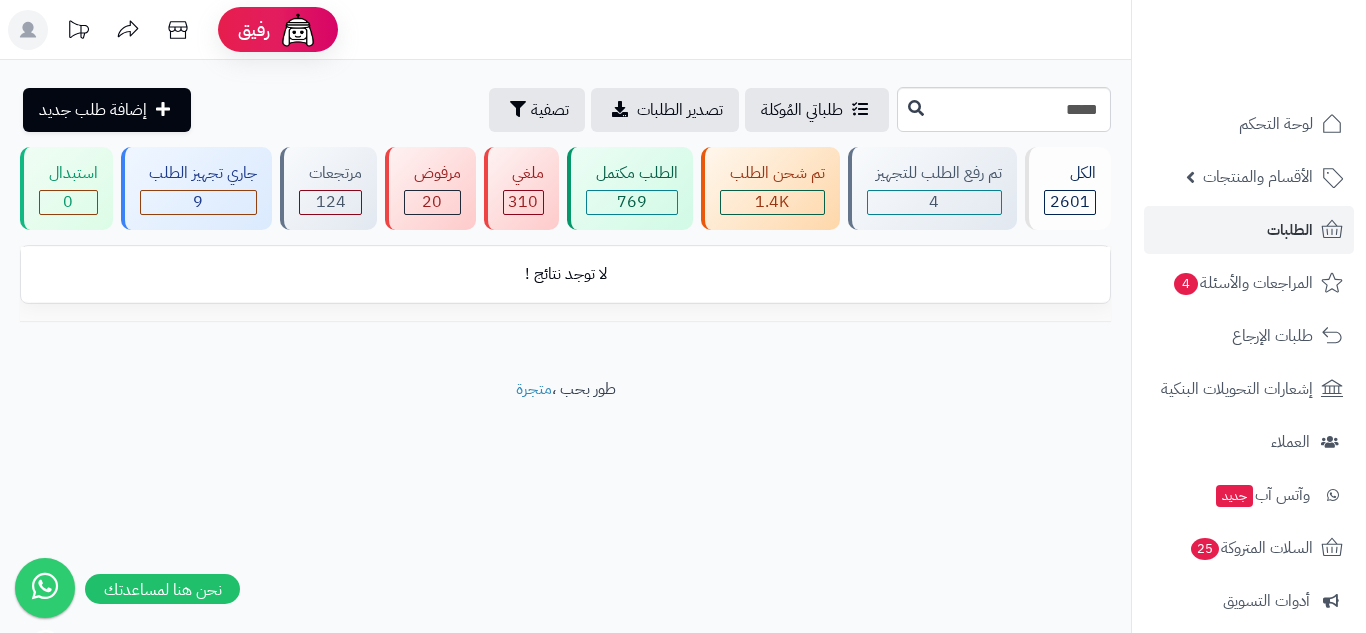scroll, scrollTop: 0, scrollLeft: 0, axis: both 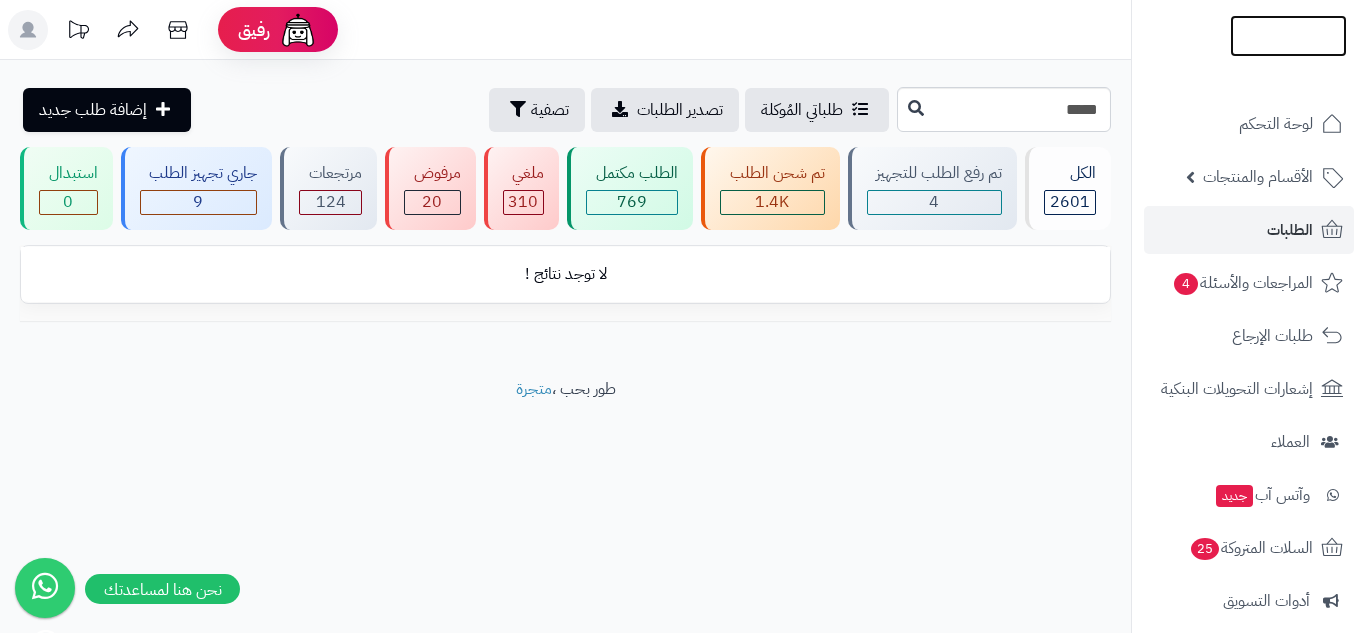 click at bounding box center (1288, 72) 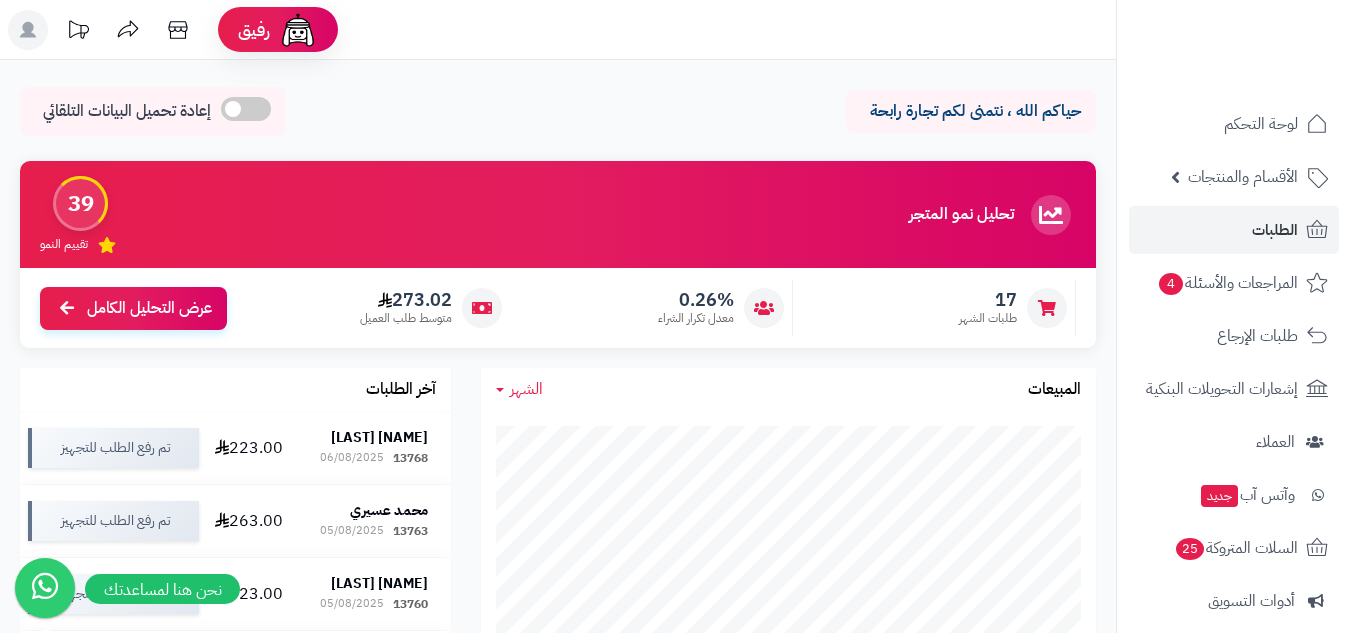 scroll, scrollTop: 0, scrollLeft: 0, axis: both 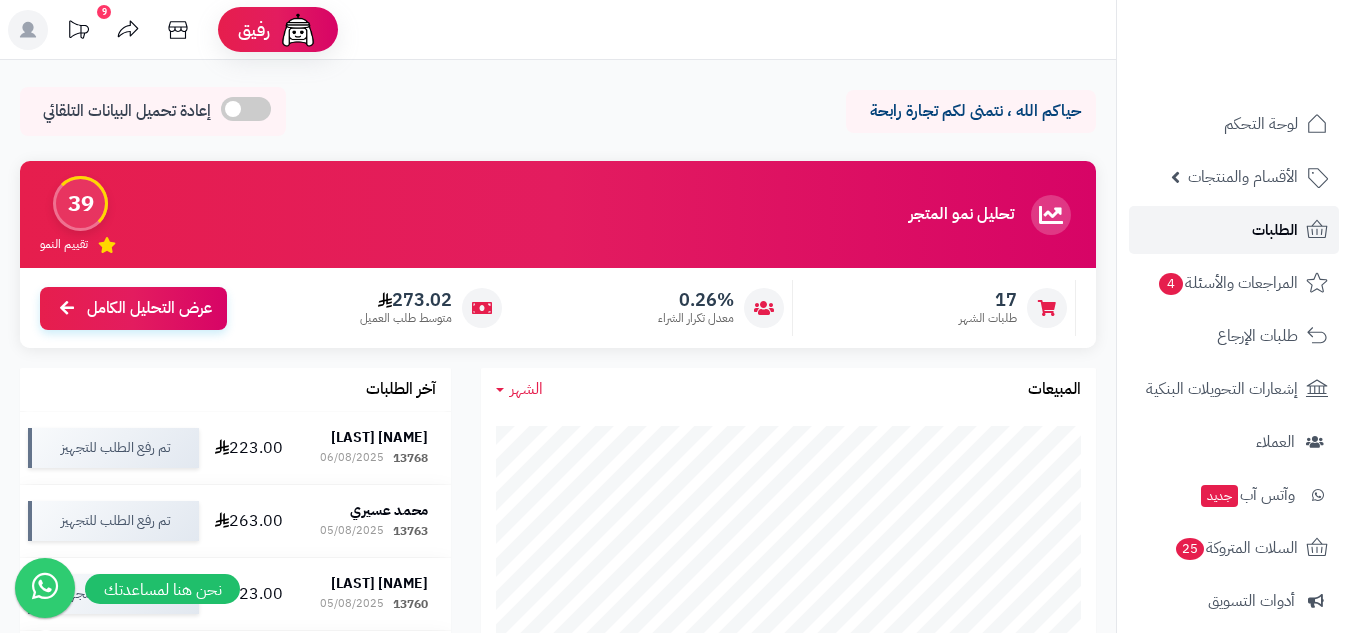 click on "الطلبات" at bounding box center (1275, 230) 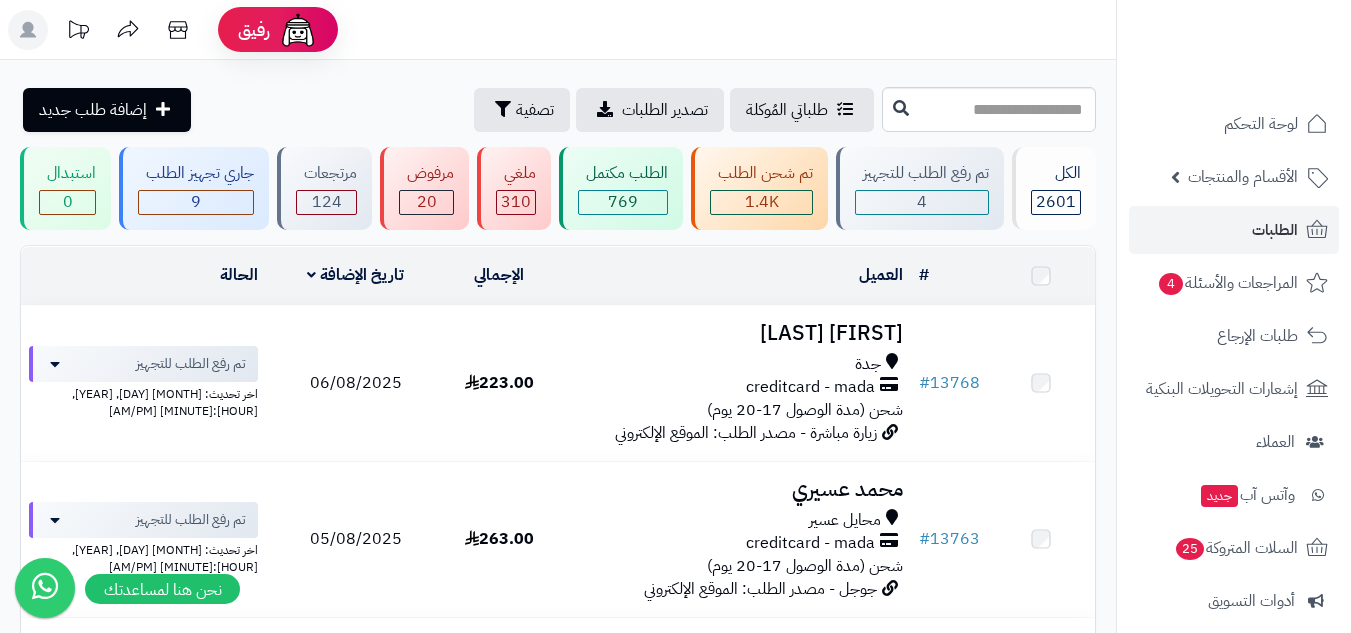 scroll, scrollTop: 0, scrollLeft: 0, axis: both 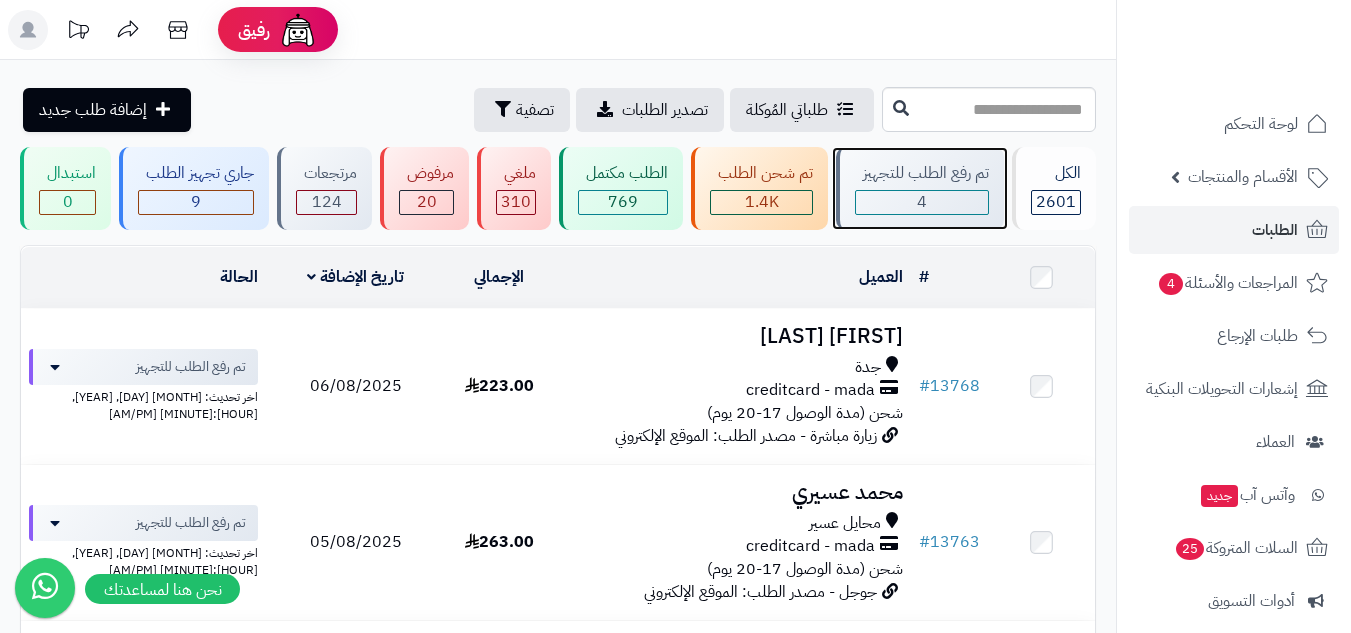 click on "4" at bounding box center (922, 202) 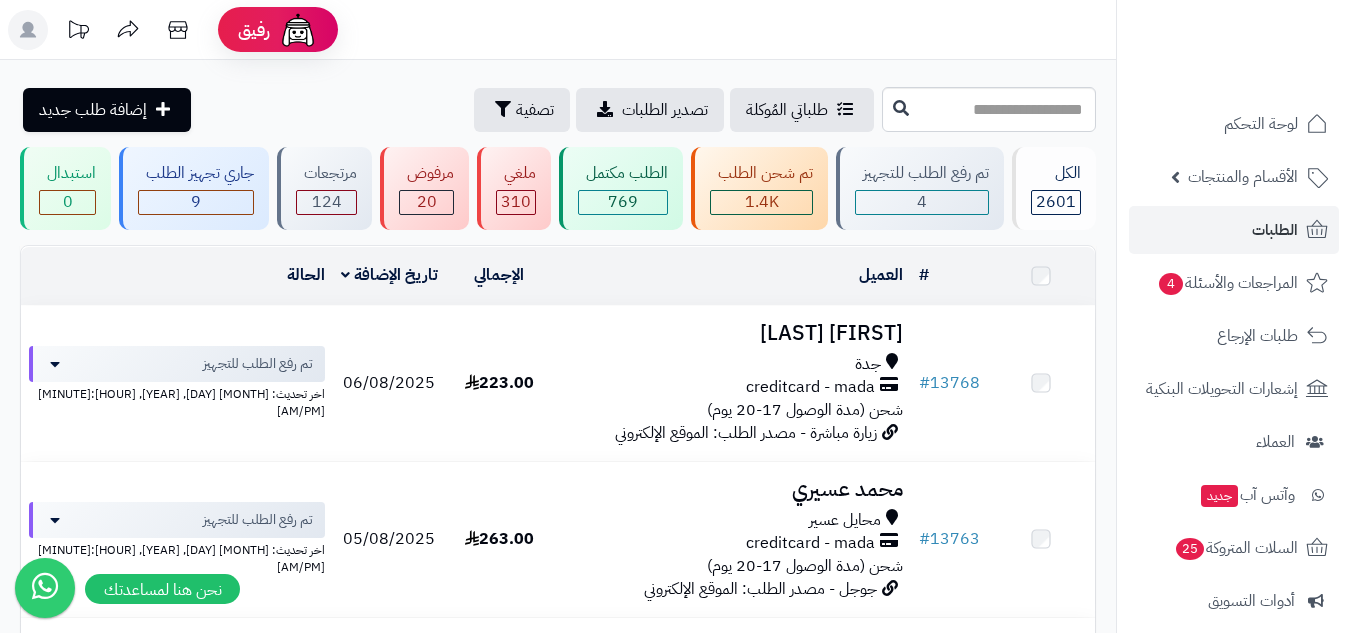 scroll, scrollTop: 0, scrollLeft: 0, axis: both 